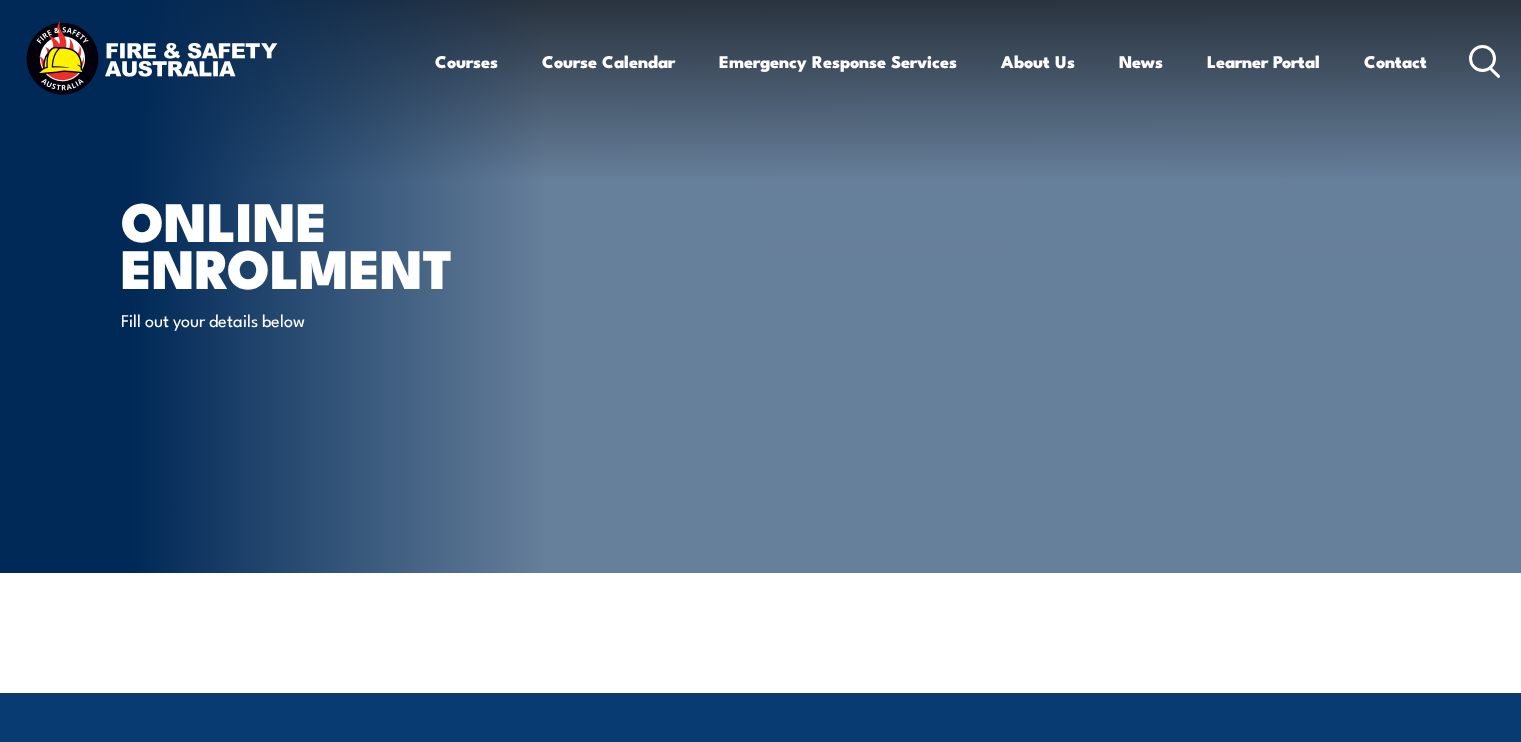 scroll, scrollTop: 0, scrollLeft: 0, axis: both 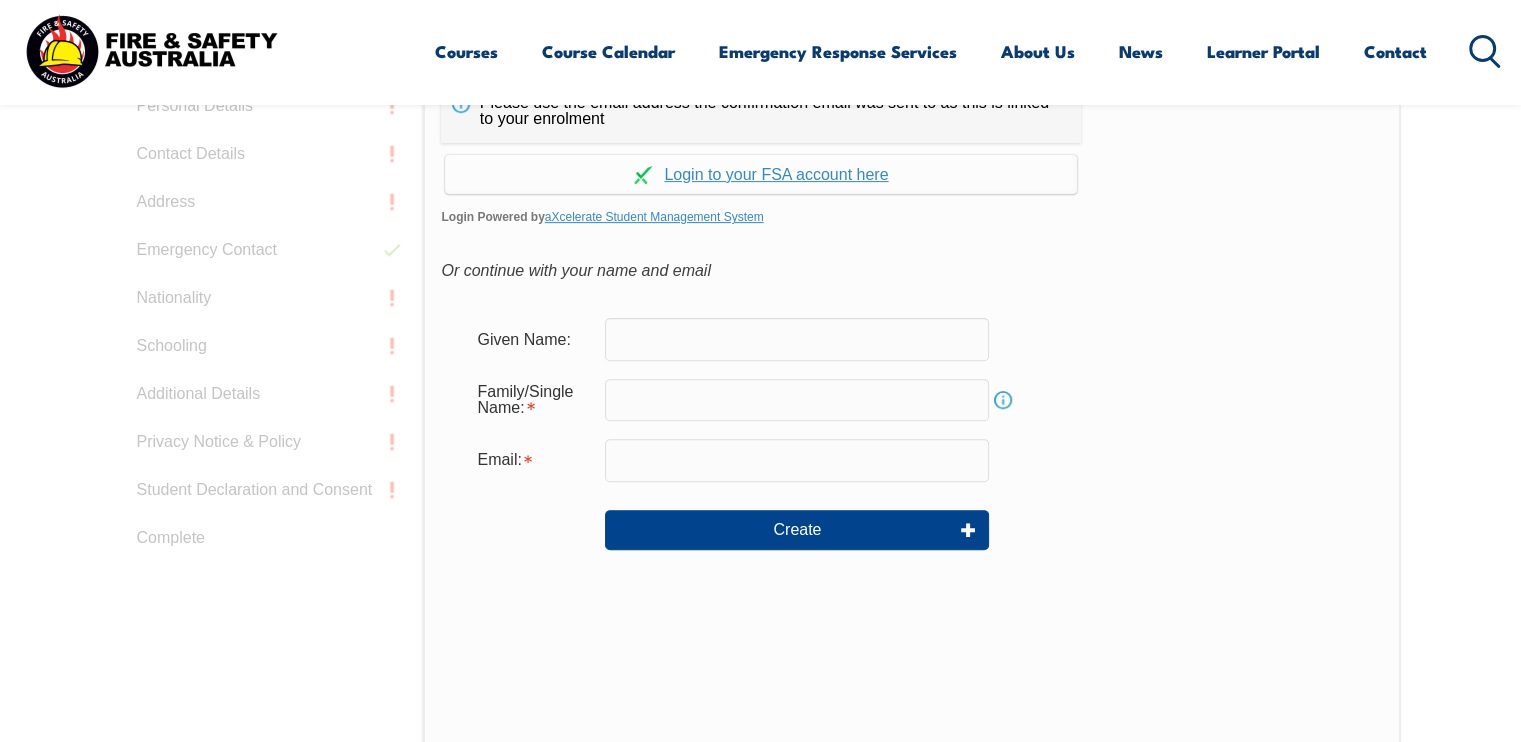 click at bounding box center [797, 339] 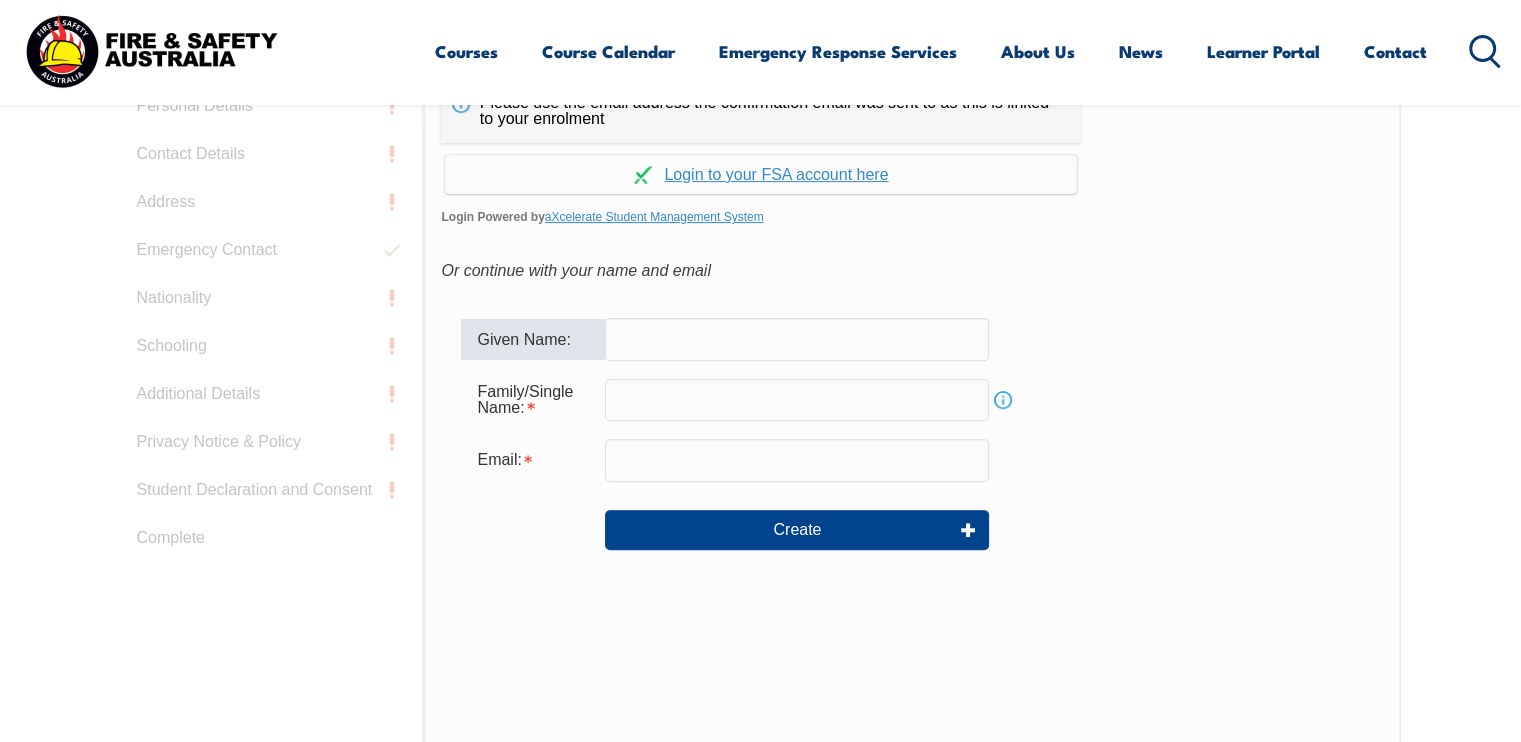 type on "[NAME]" 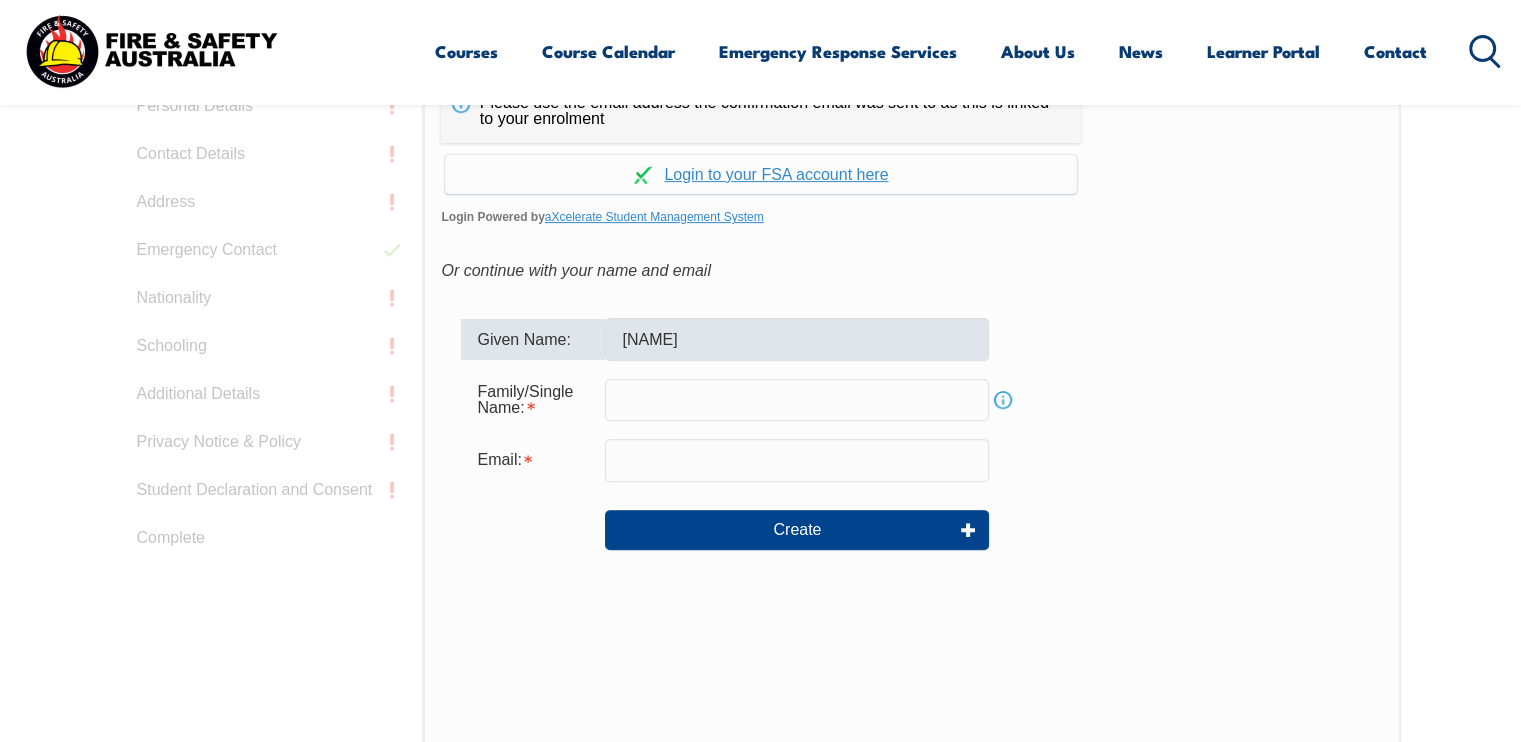 type on "[NAME]" 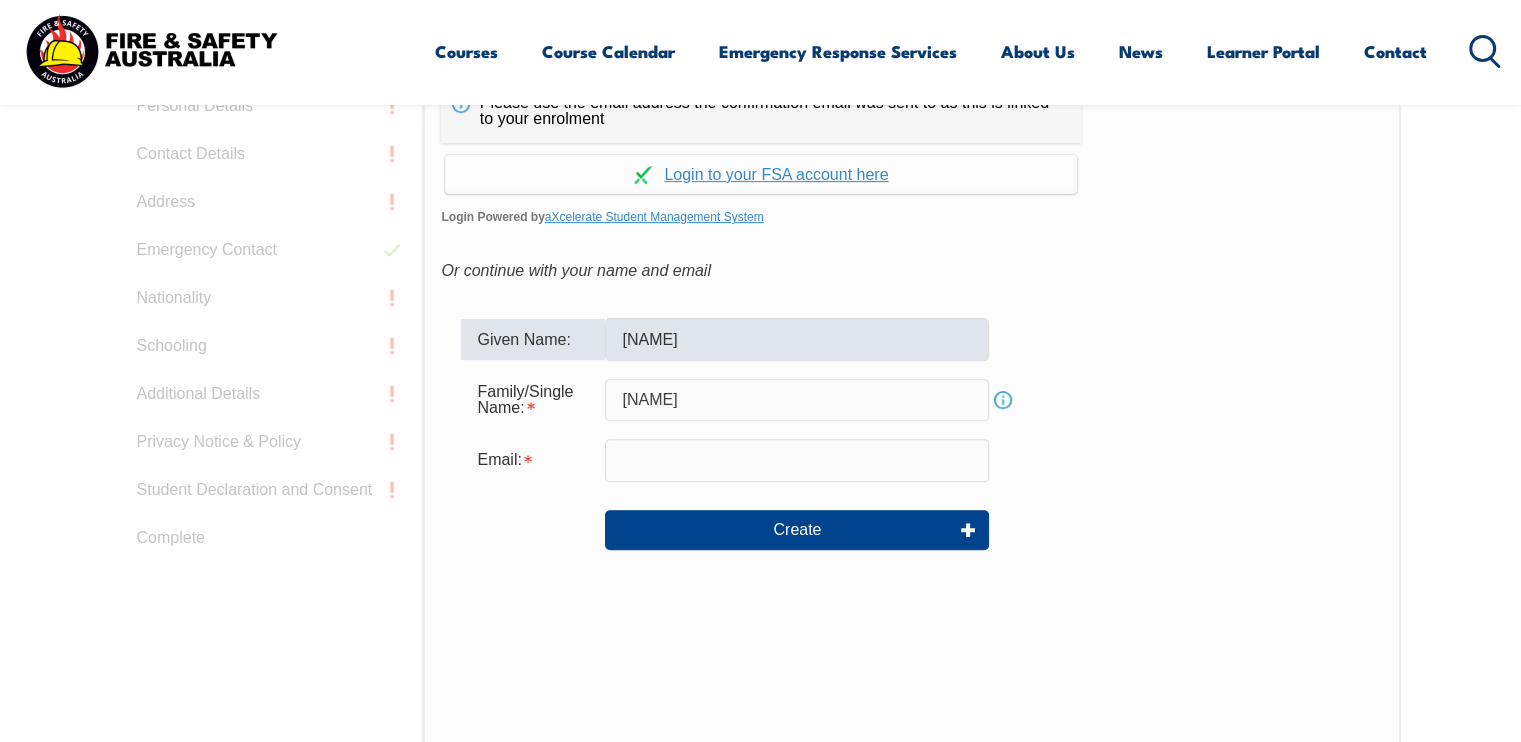 type on "[EMAIL]" 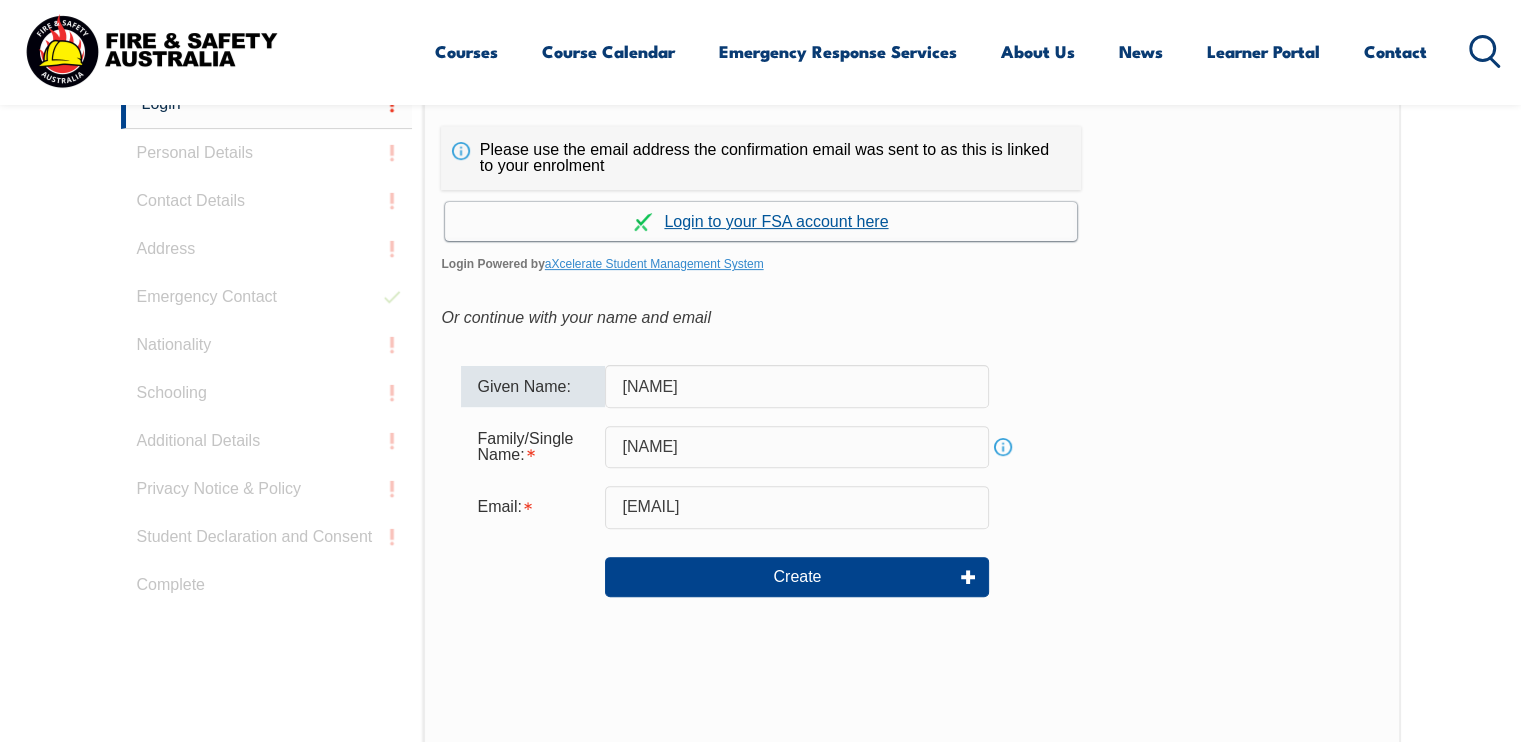 scroll, scrollTop: 732, scrollLeft: 0, axis: vertical 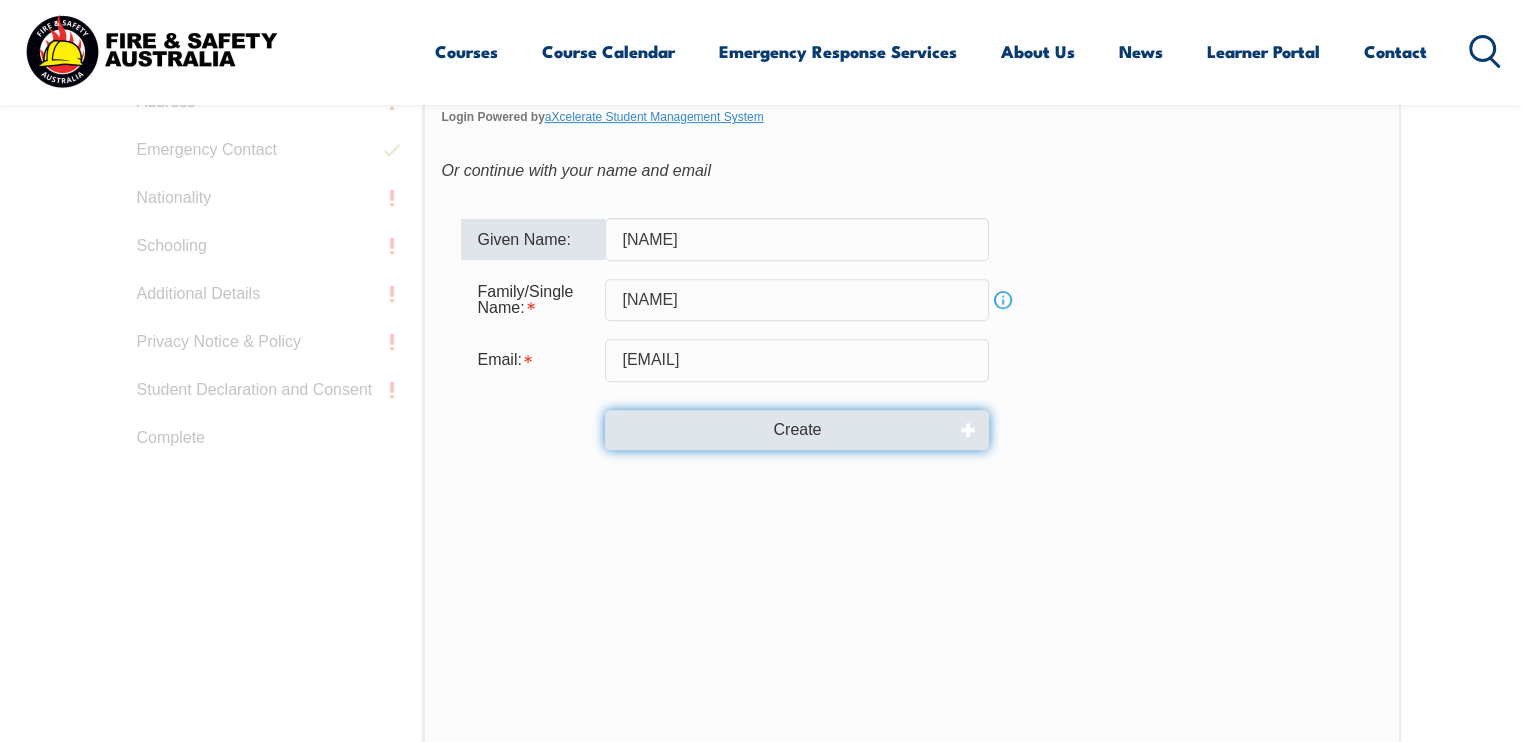 click on "Create" at bounding box center (797, 430) 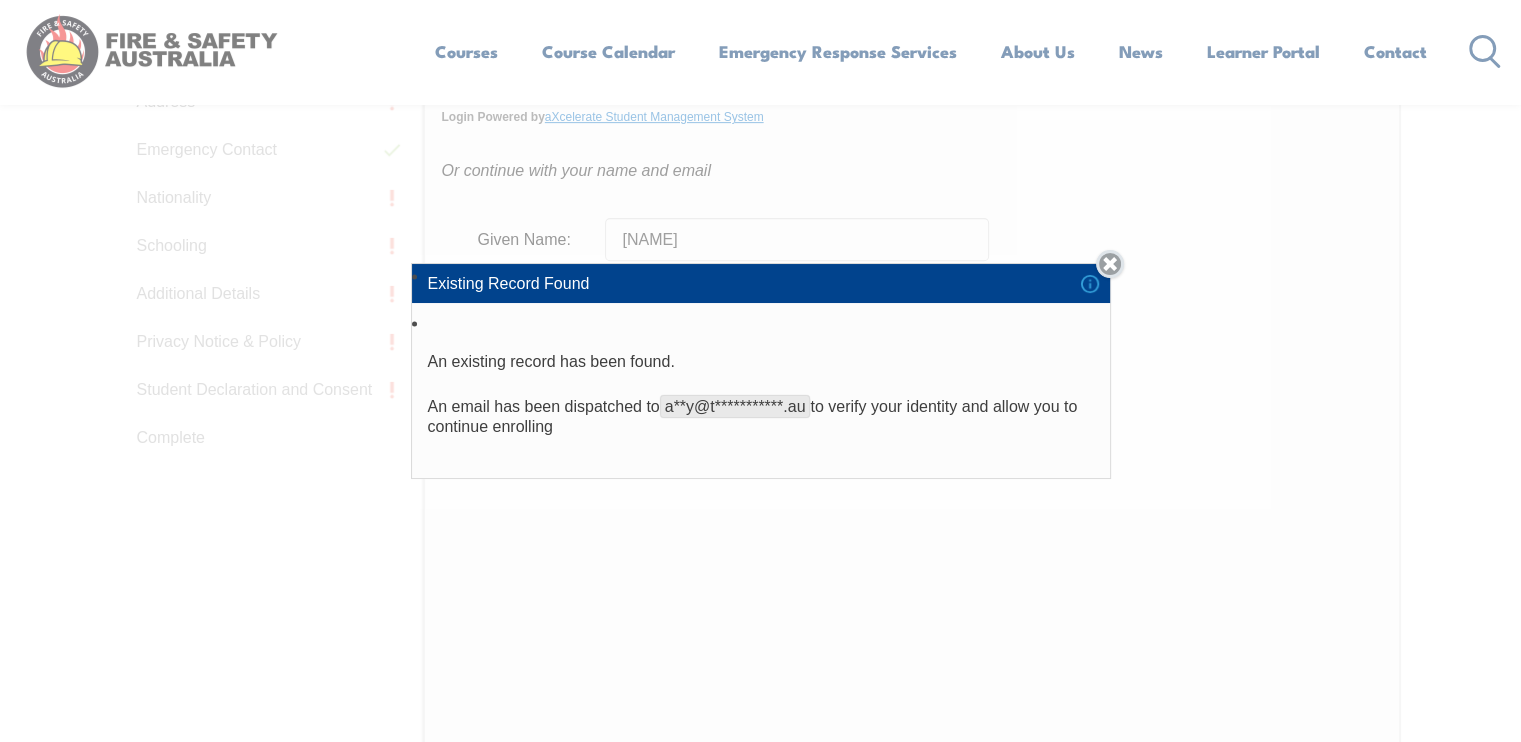 click on "Close" at bounding box center [1110, 264] 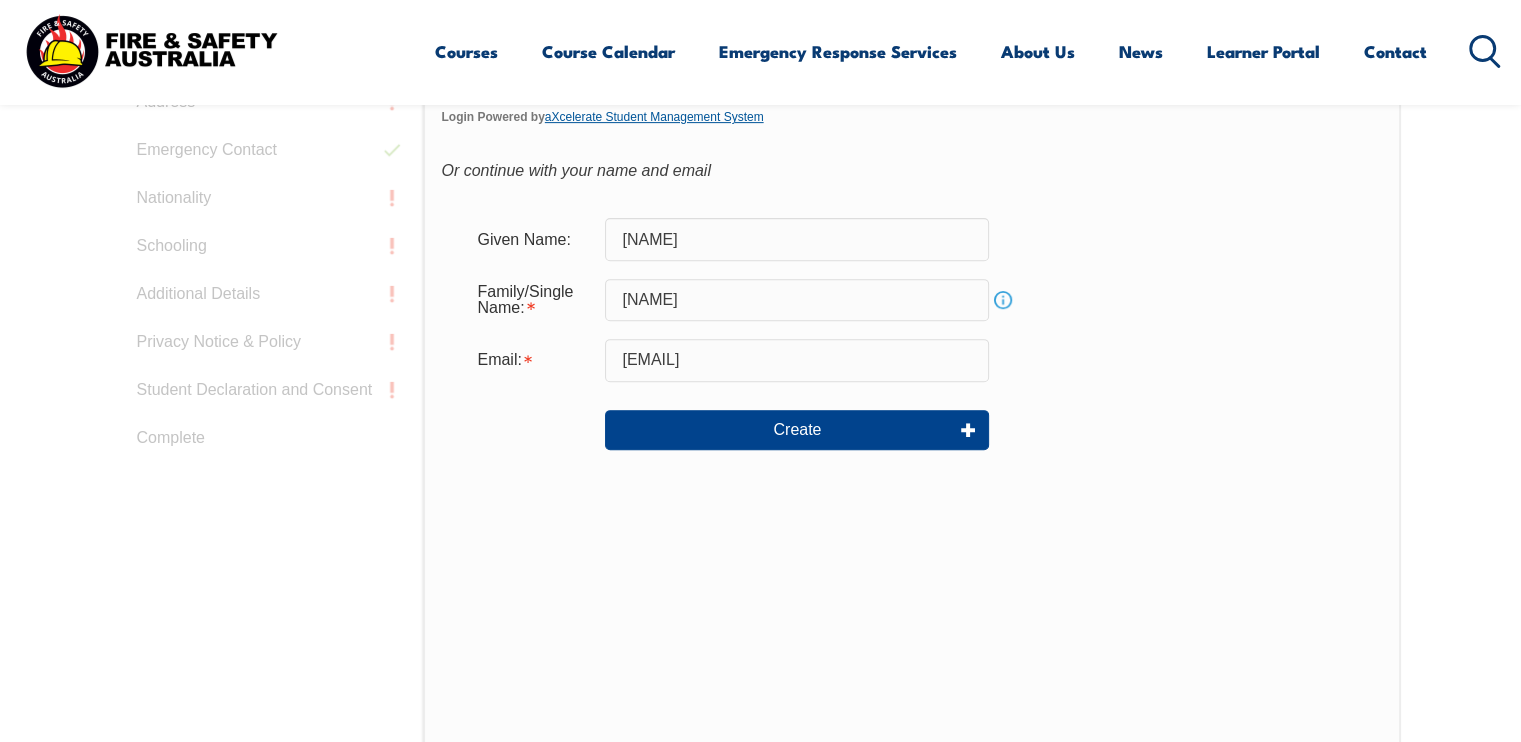 click on "aXcelerate Student Management System" at bounding box center (654, 117) 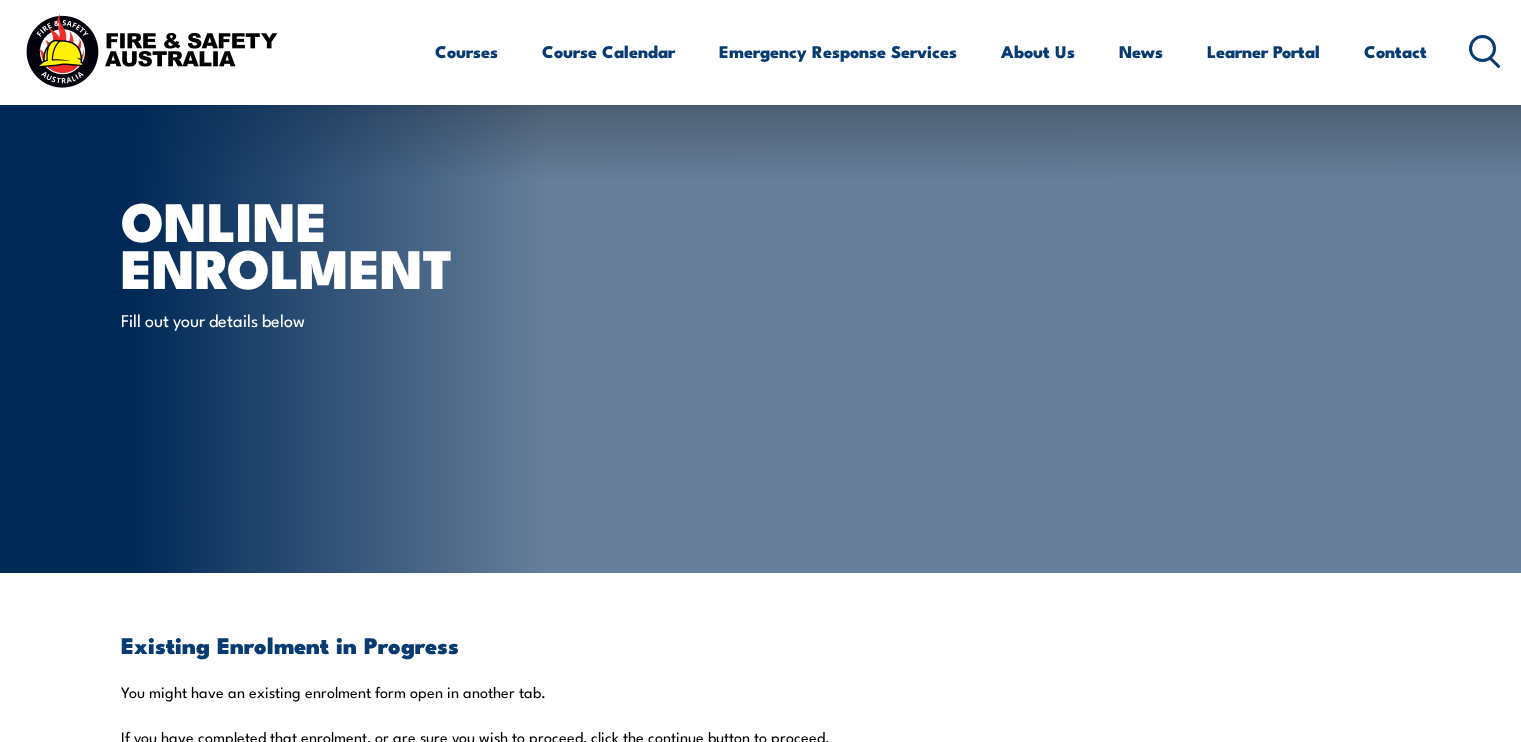 scroll, scrollTop: 588, scrollLeft: 0, axis: vertical 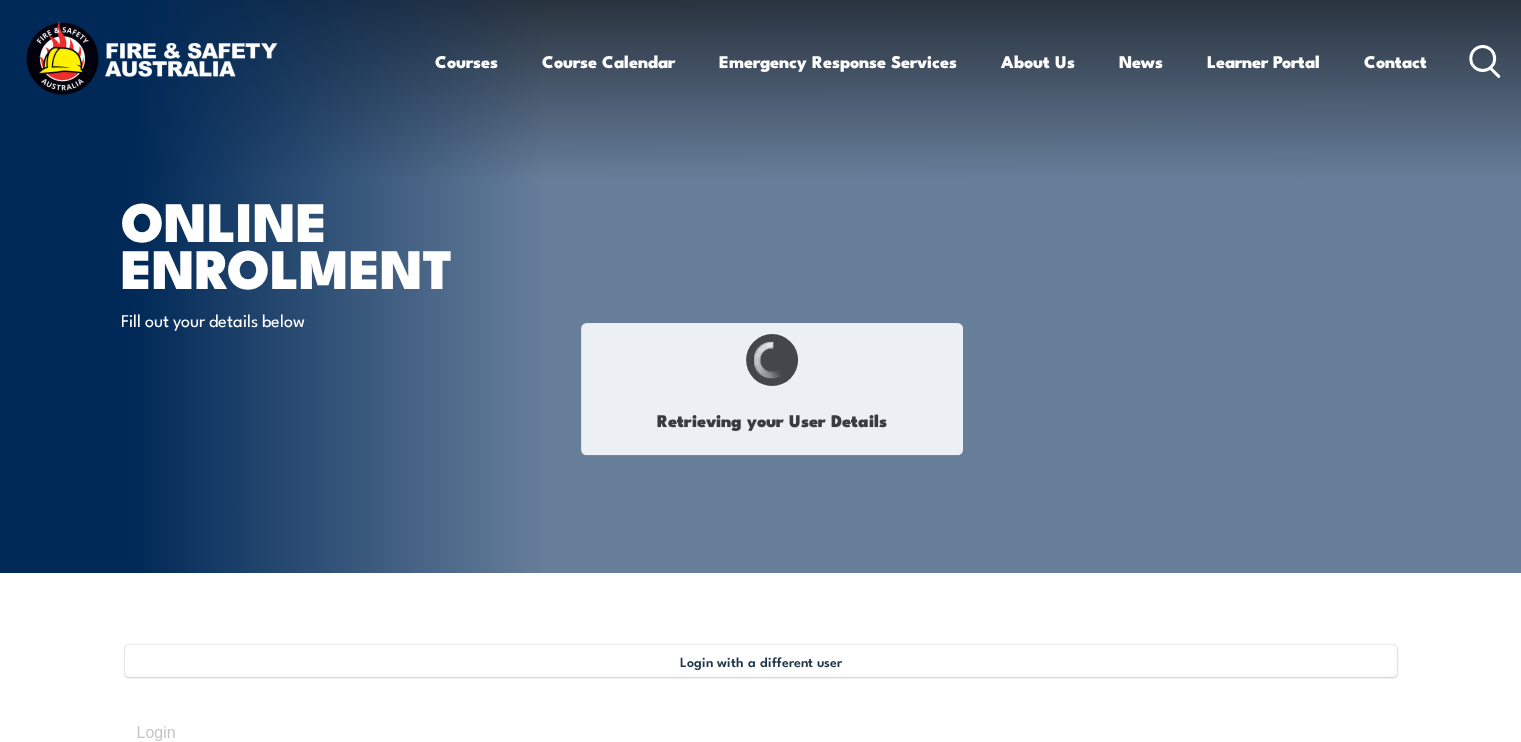 select on "Mr" 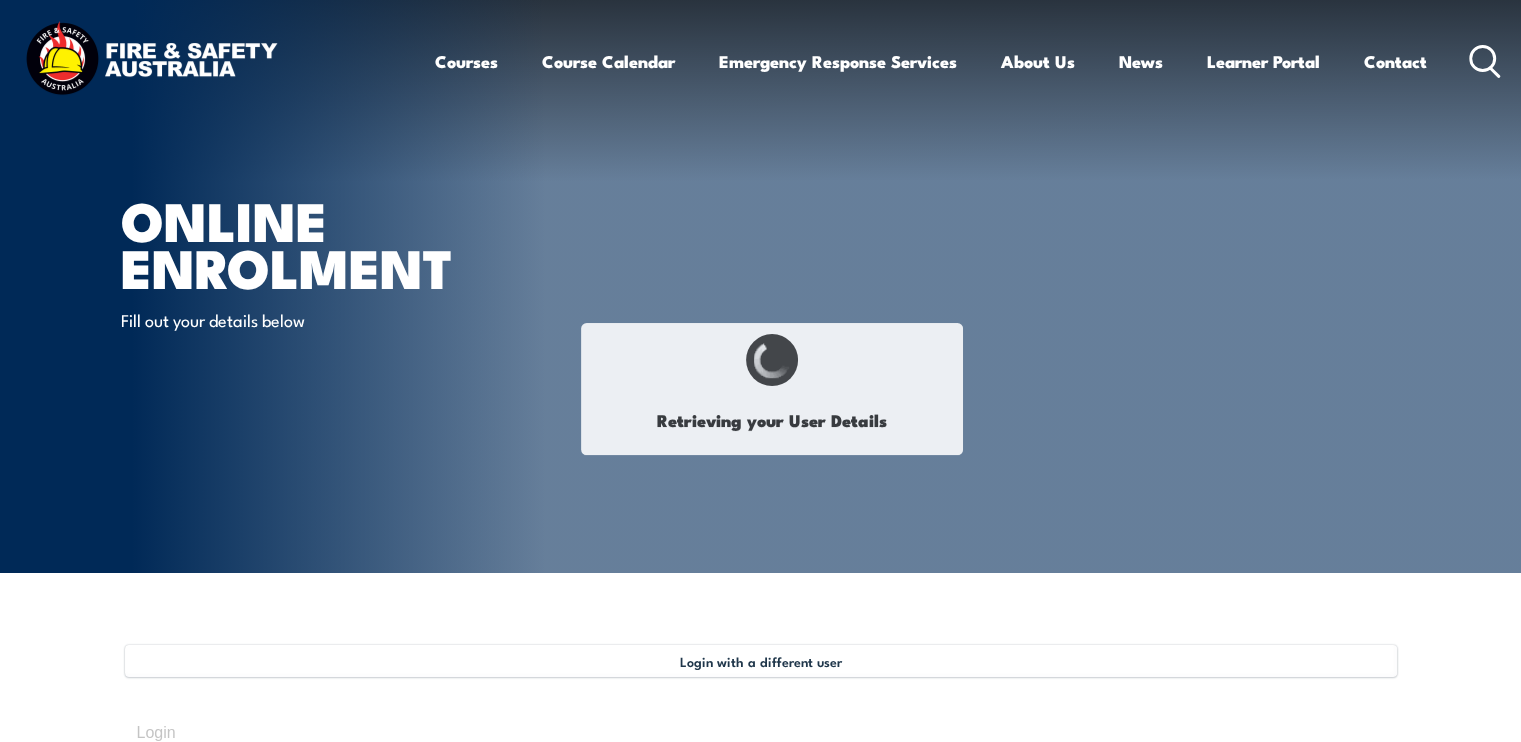 type on "Andrew" 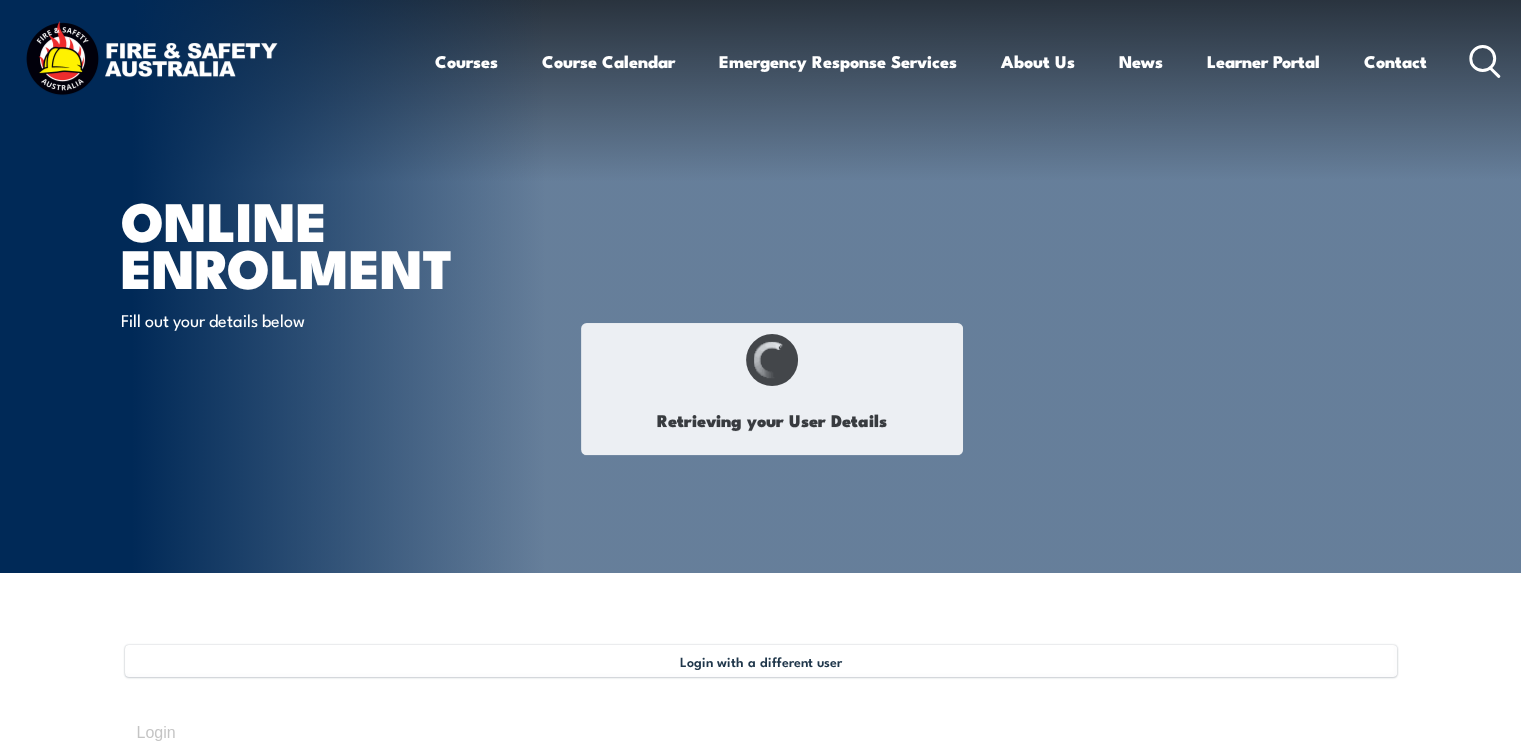 type on "Andy" 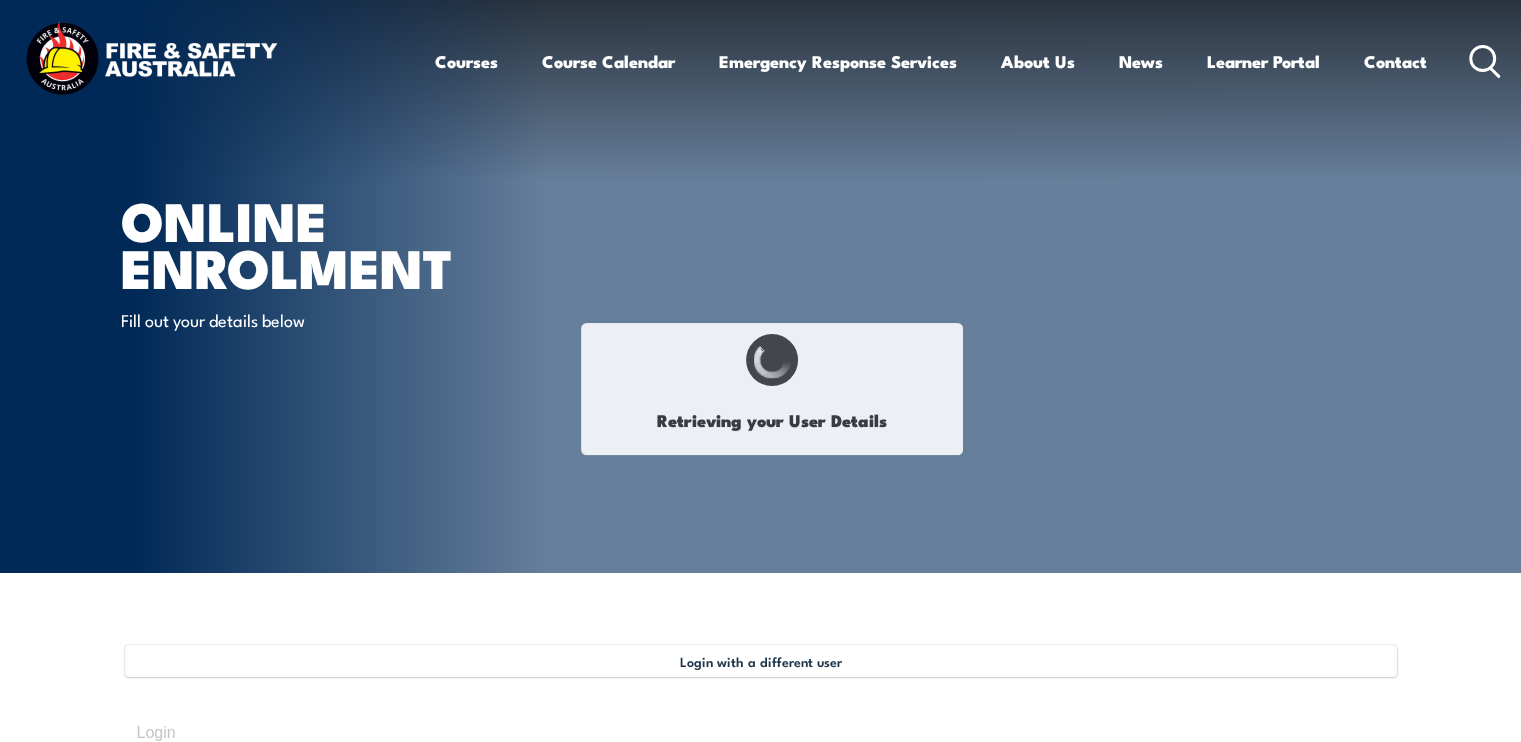 type on "Barry" 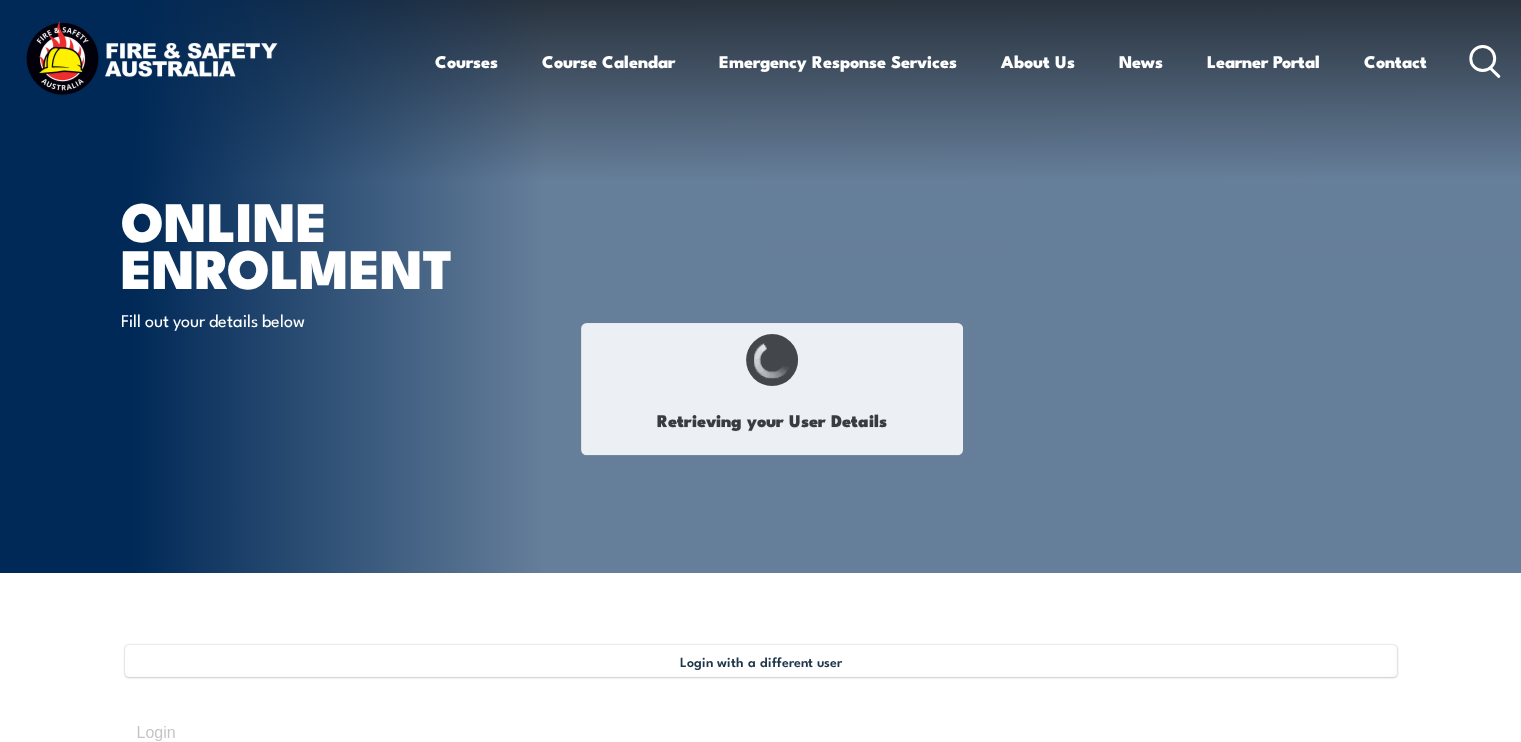 type on "Goodchild" 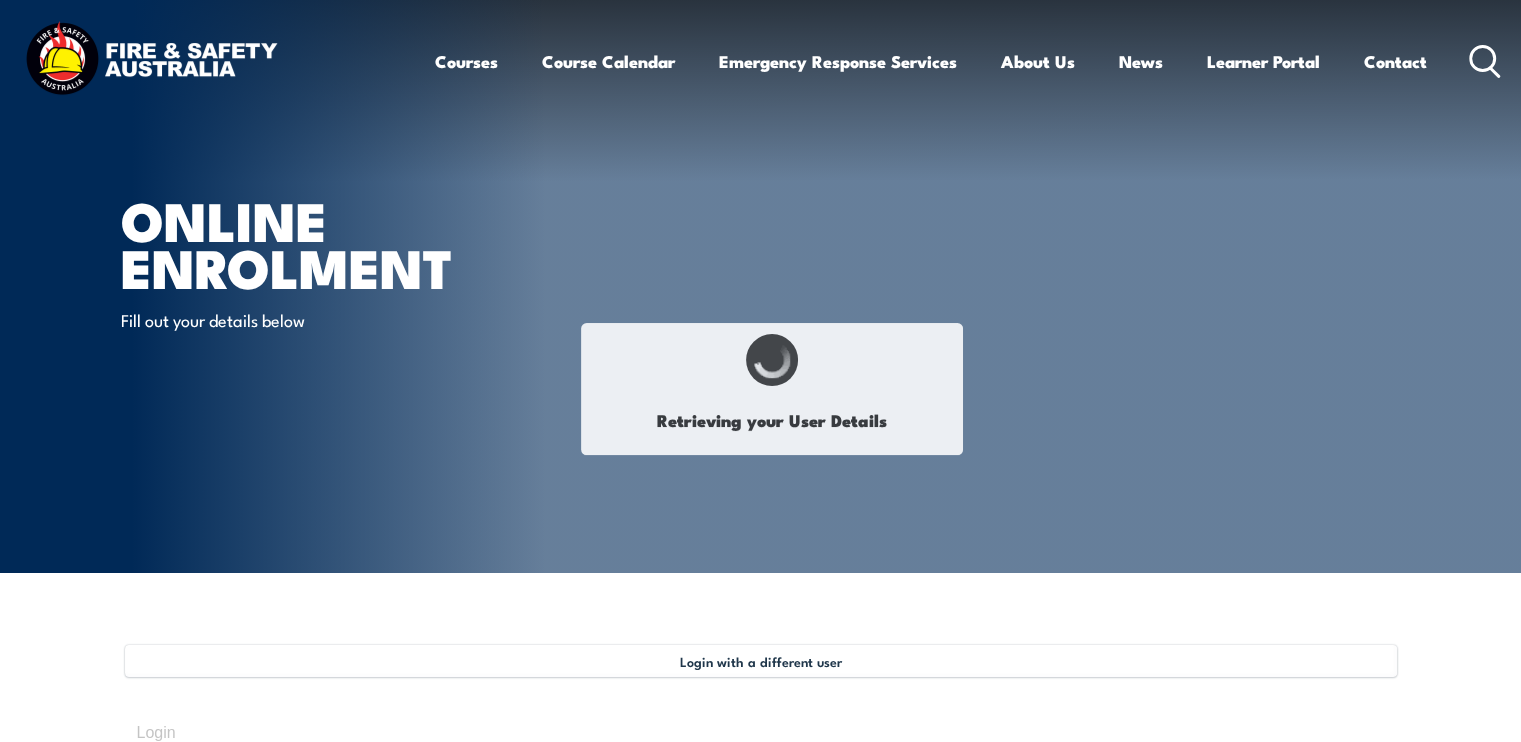 type on "January 17, 1990" 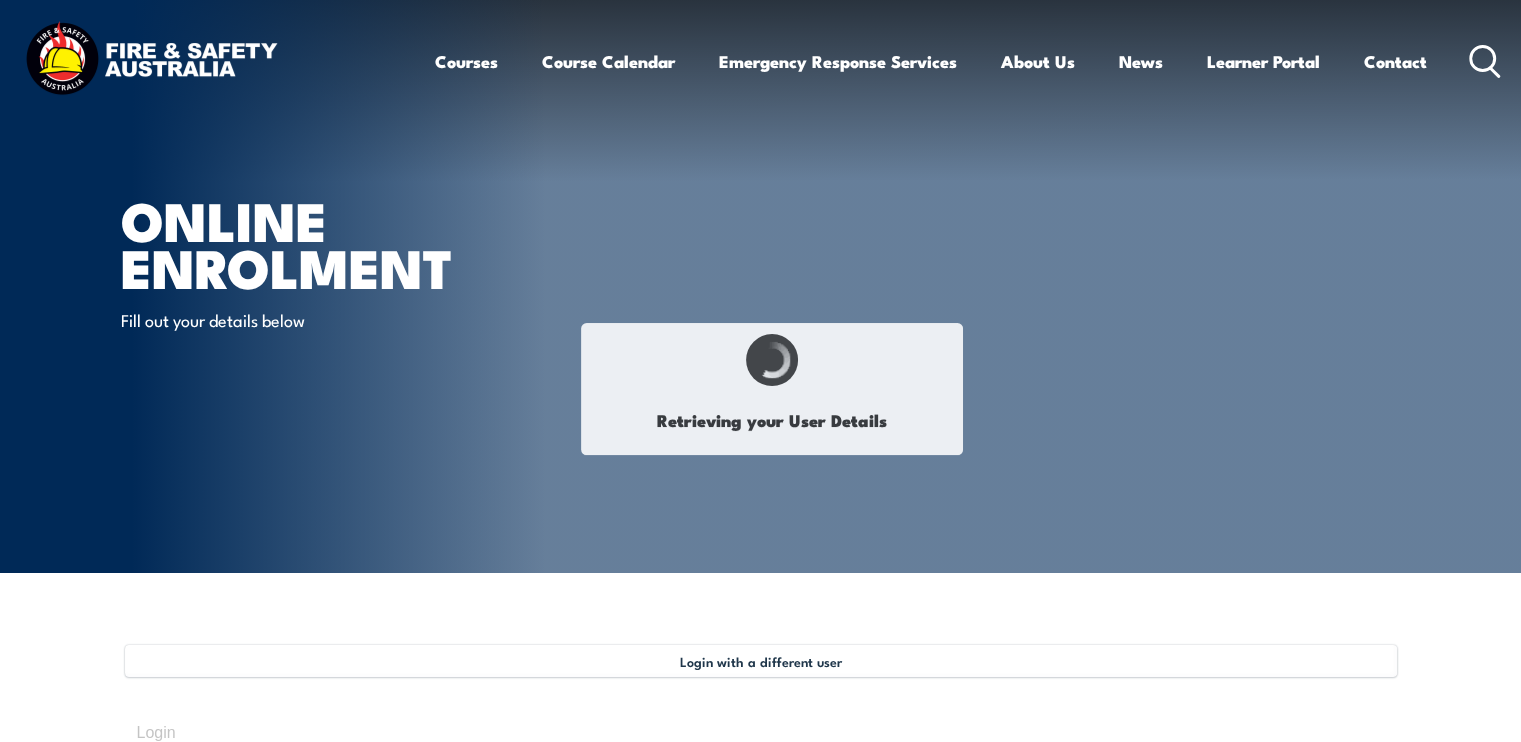 type on "S3BZL8Z6ER" 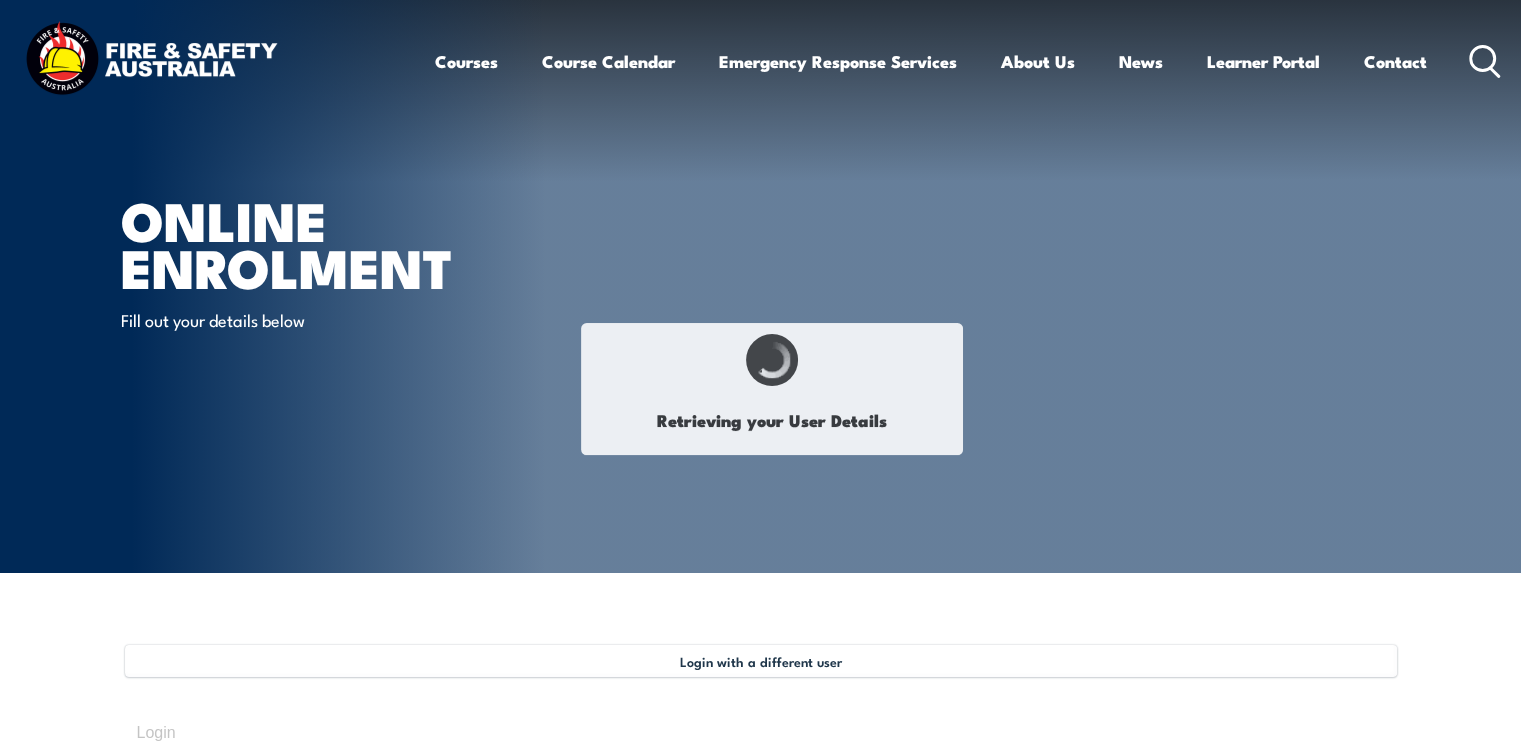 select on "M" 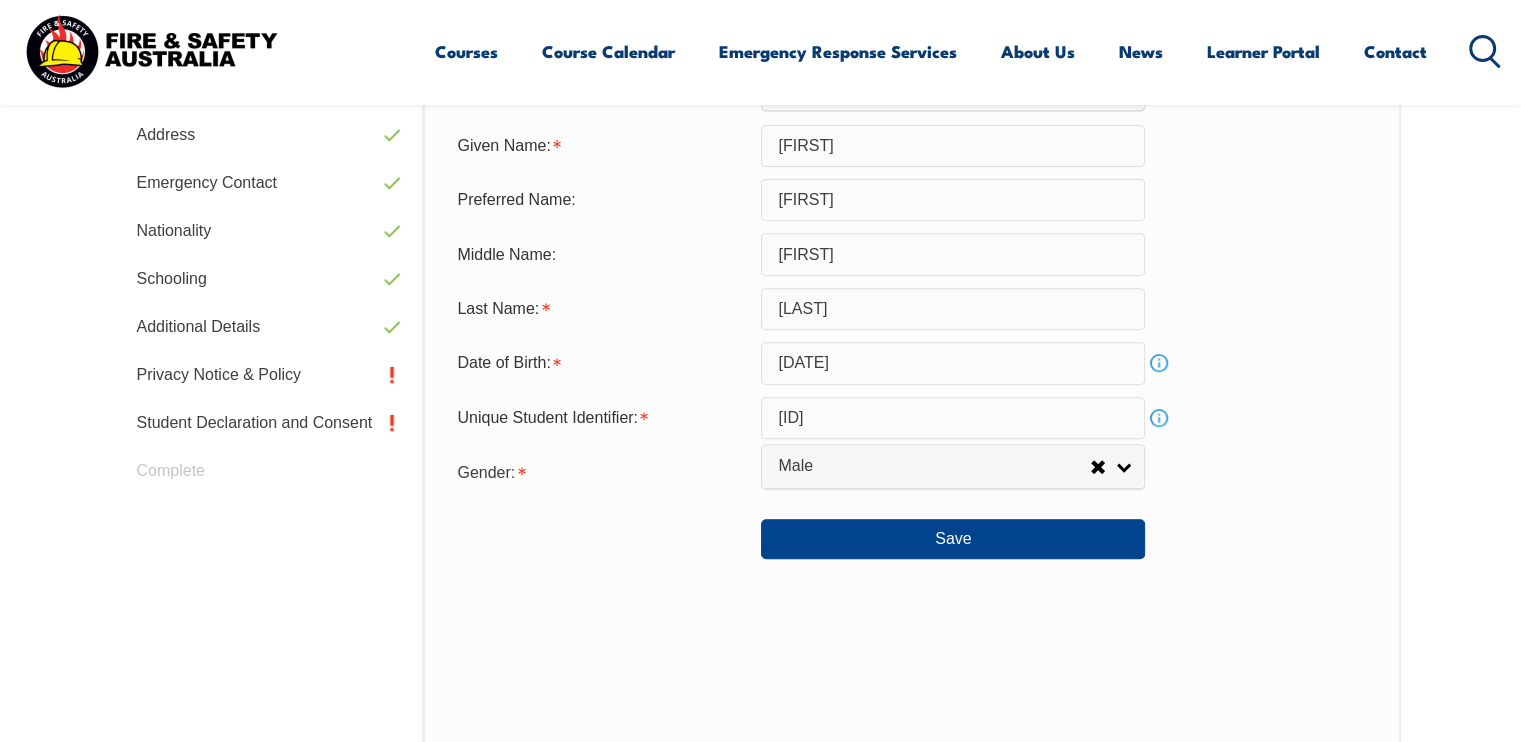 scroll, scrollTop: 744, scrollLeft: 0, axis: vertical 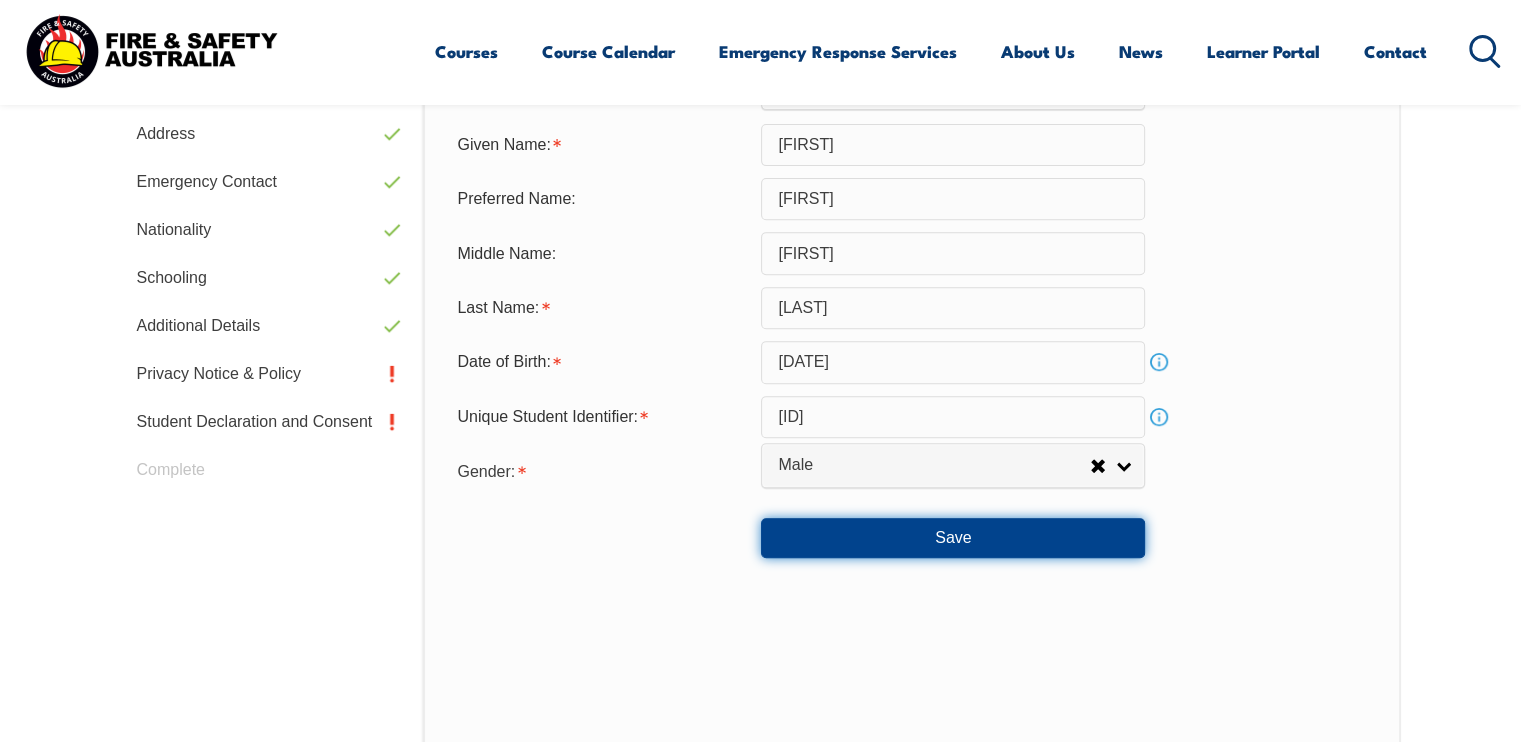 click on "Save" at bounding box center [953, 538] 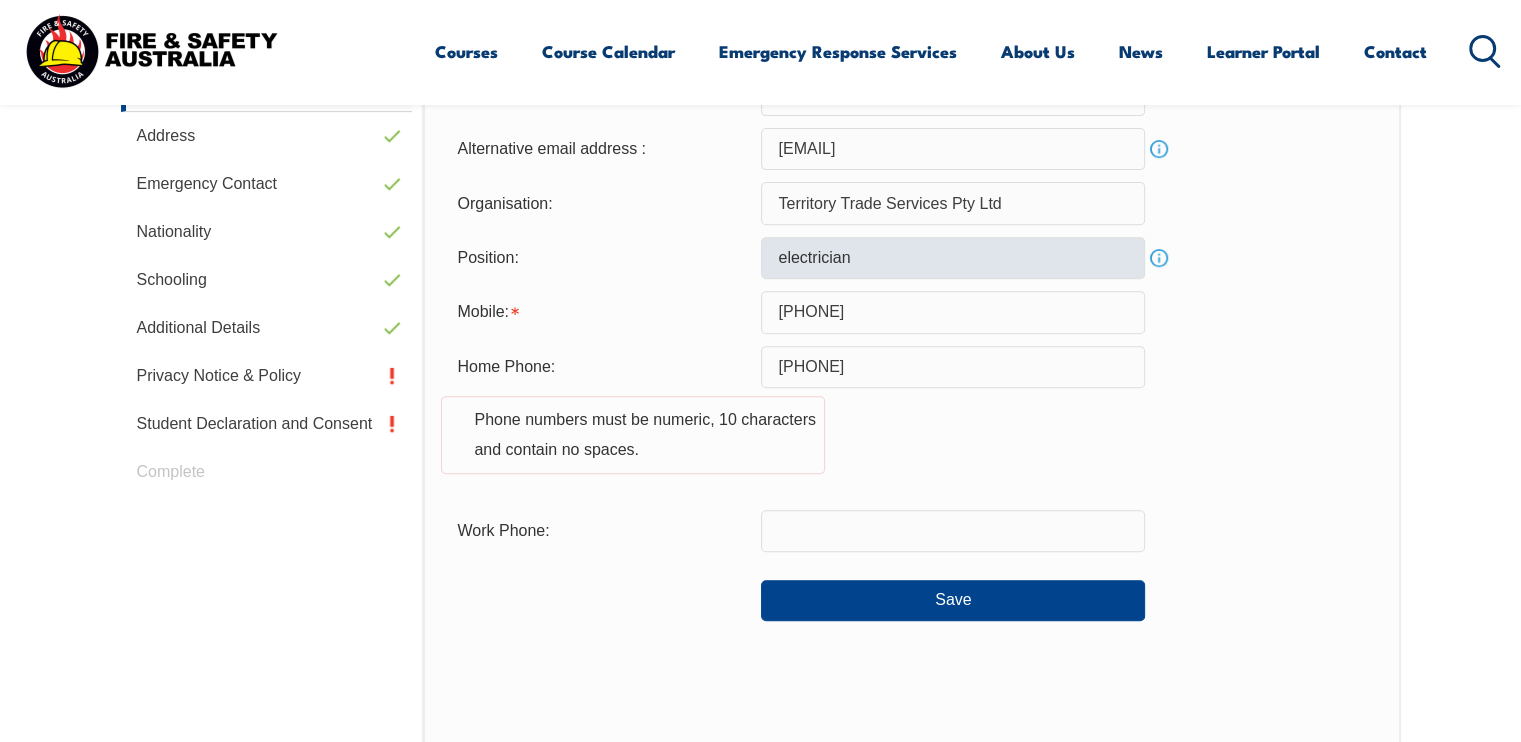 scroll, scrollTop: 744, scrollLeft: 0, axis: vertical 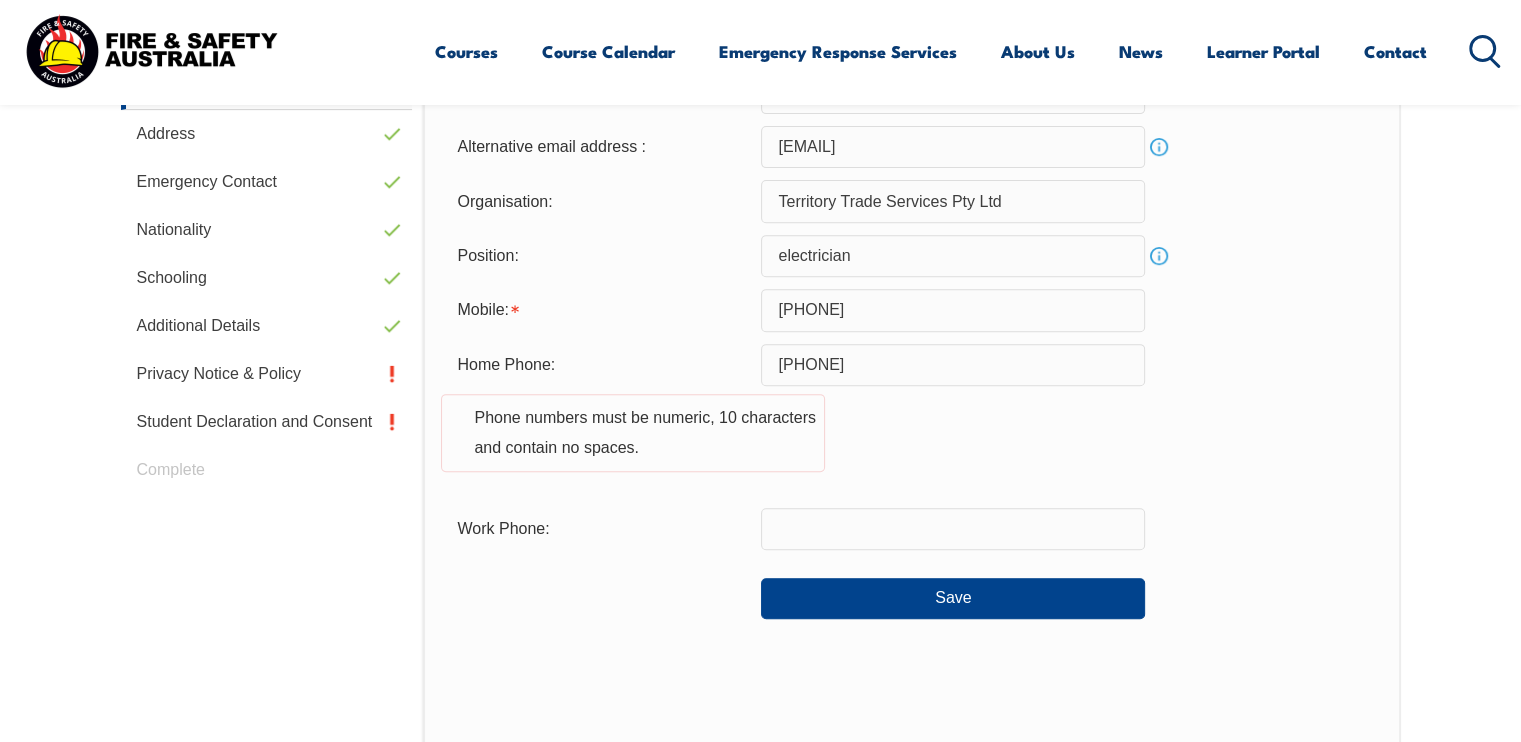 click on "0447 108 407" at bounding box center (953, 365) 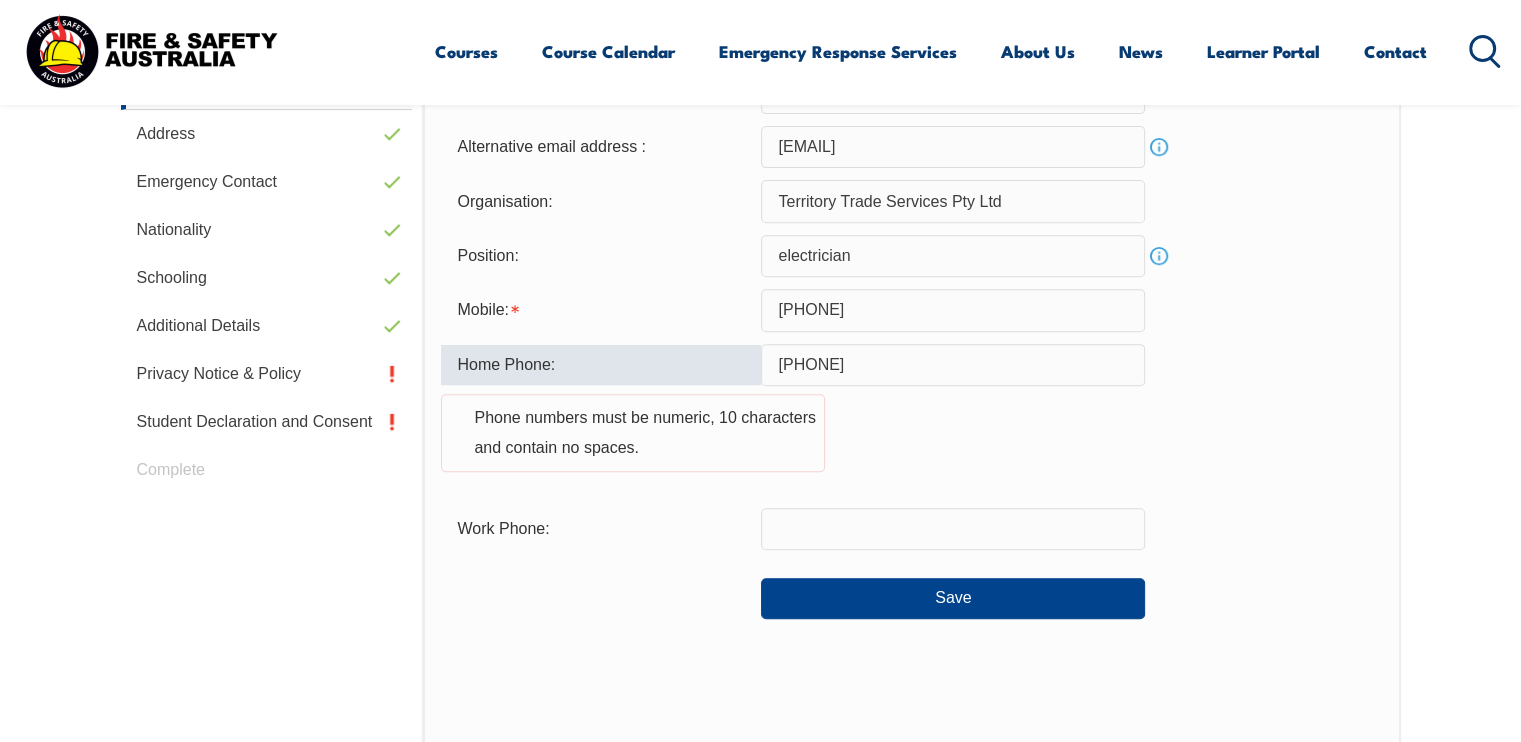 click on "0447108 407" at bounding box center (953, 365) 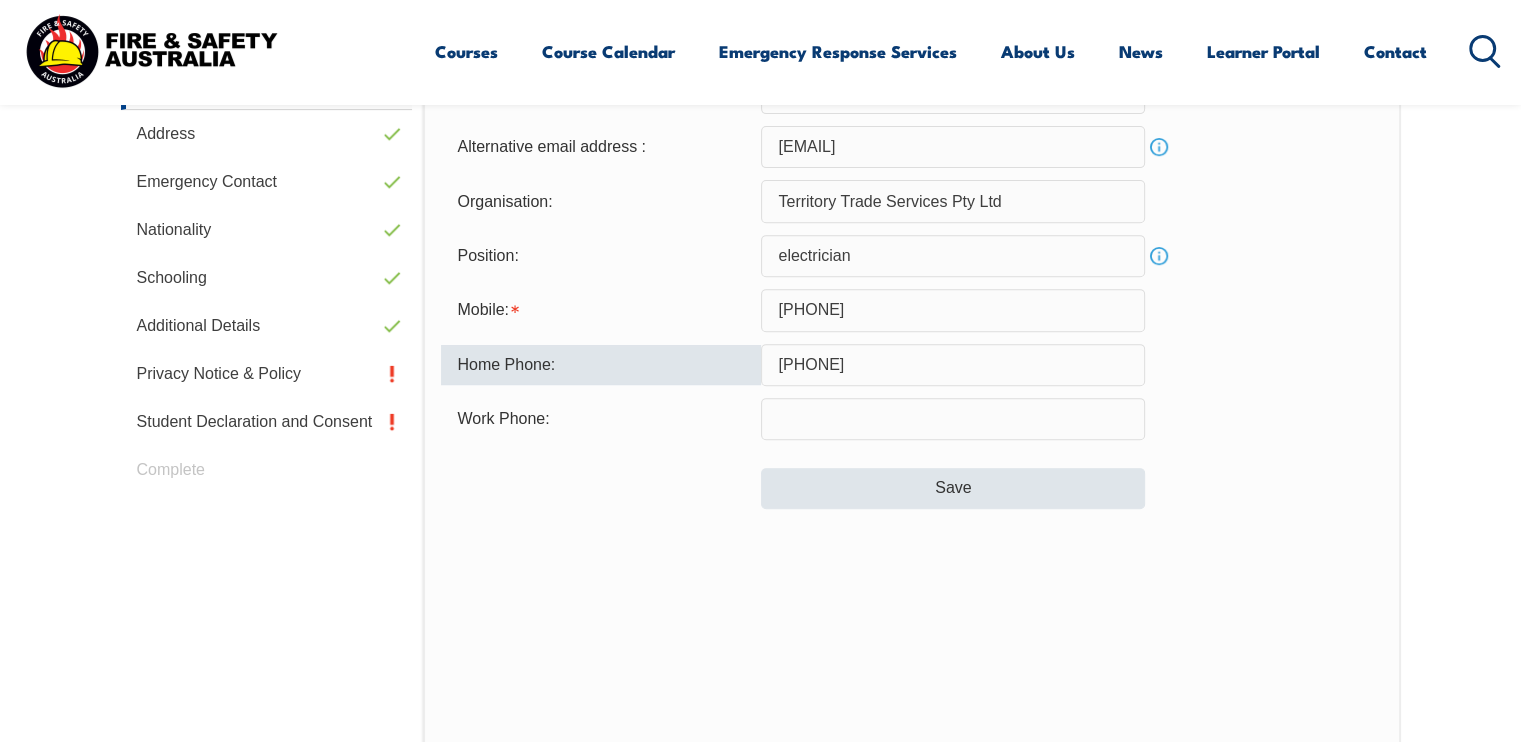 type on "0447108407" 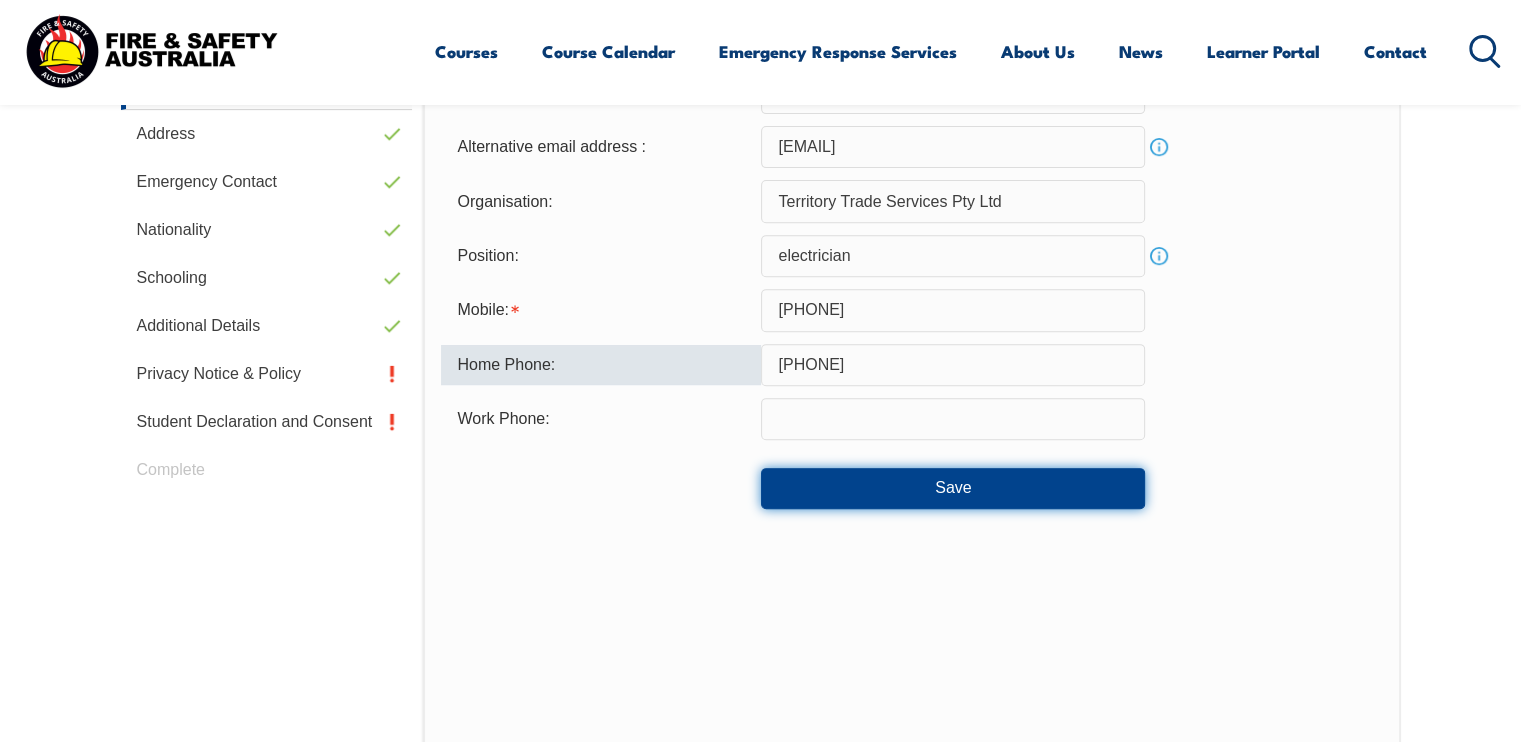 click on "Save" at bounding box center [953, 488] 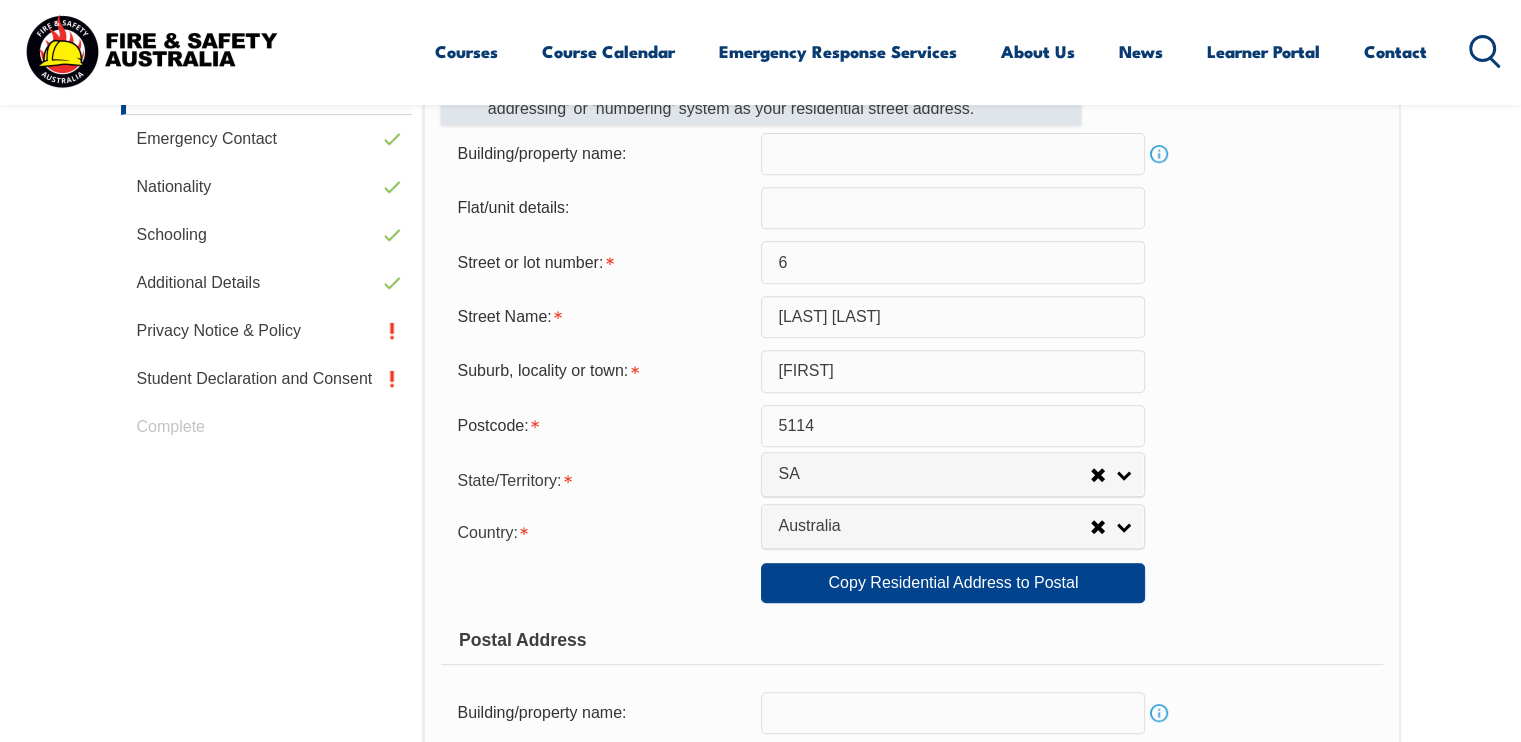 scroll, scrollTop: 844, scrollLeft: 0, axis: vertical 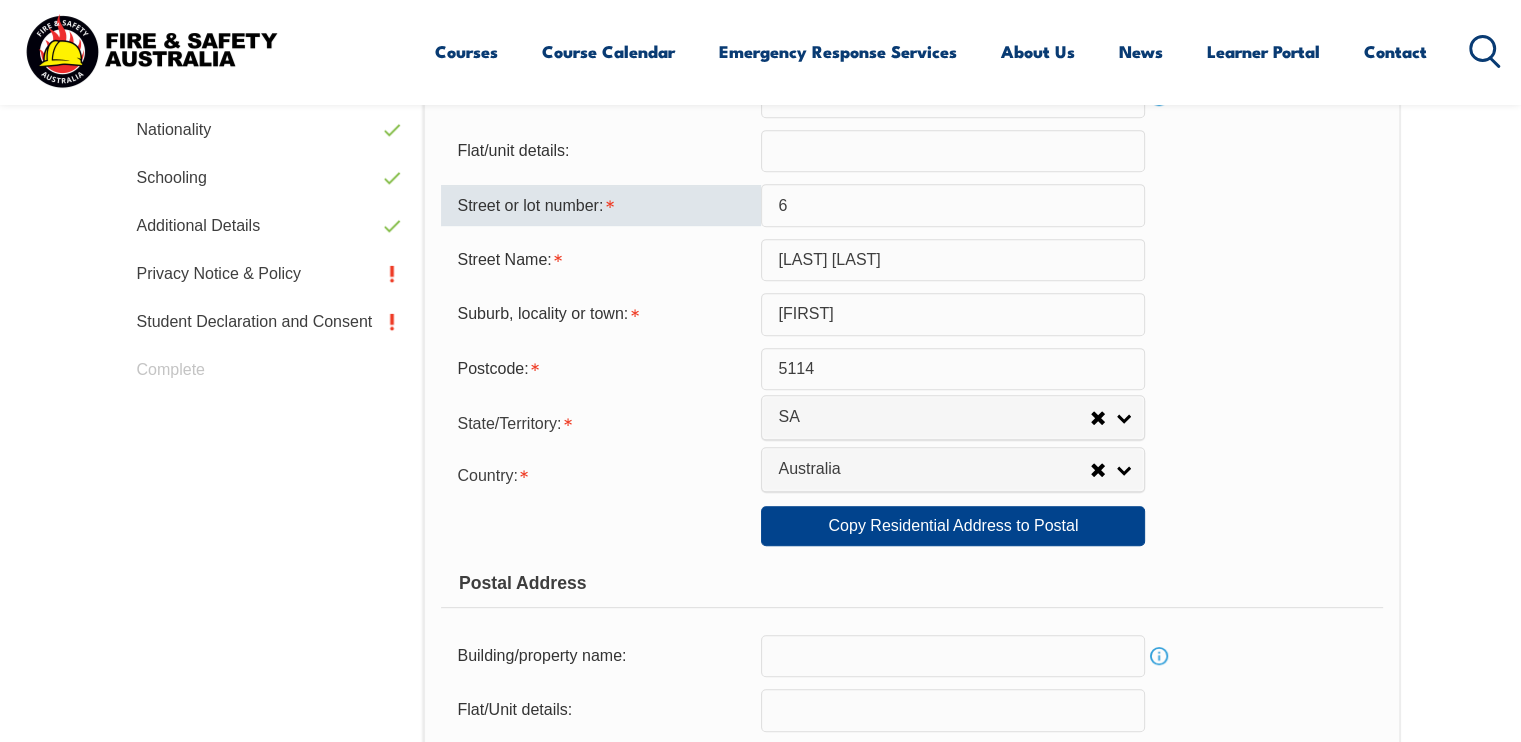 click on "6" at bounding box center [953, 205] 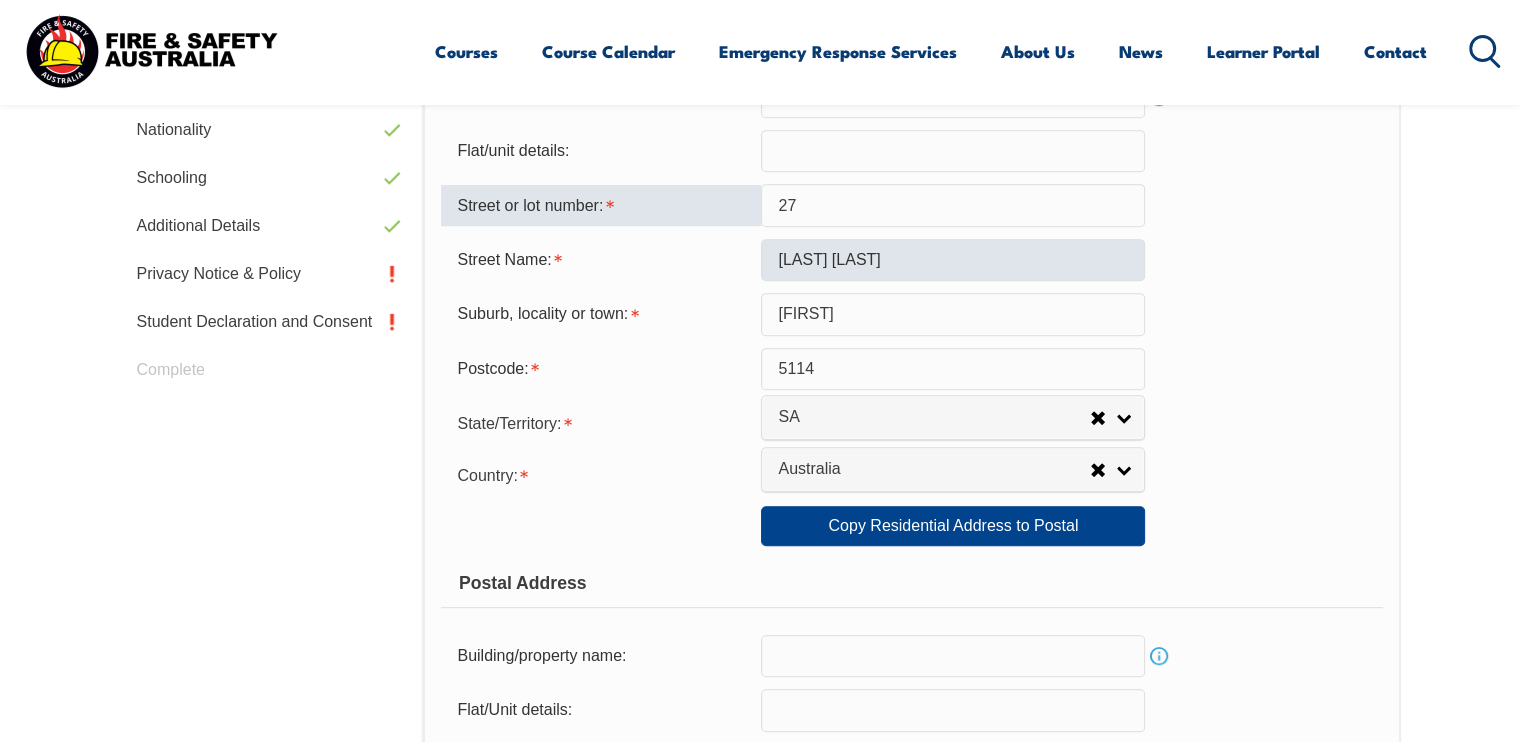 type on "27" 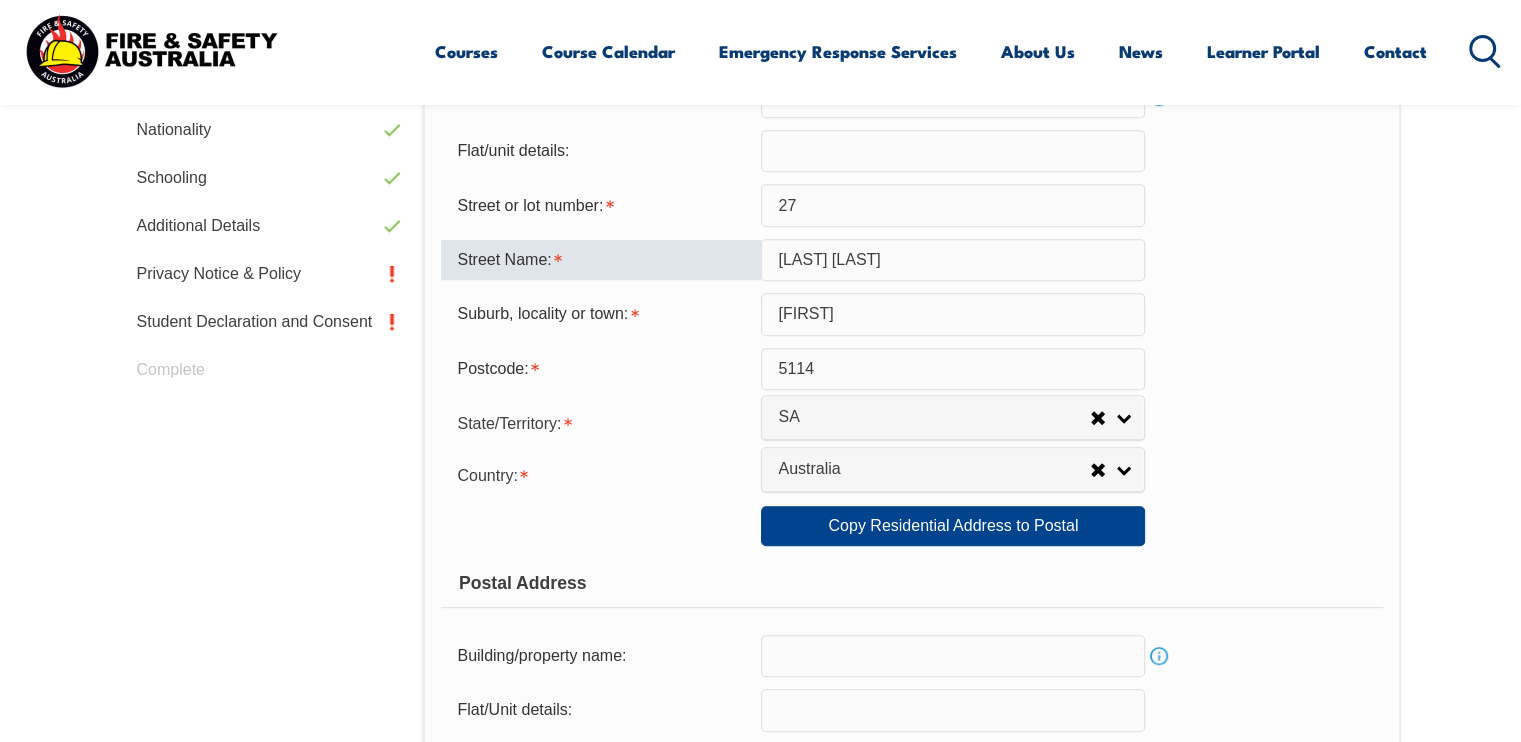 click on "creswick court" at bounding box center (953, 260) 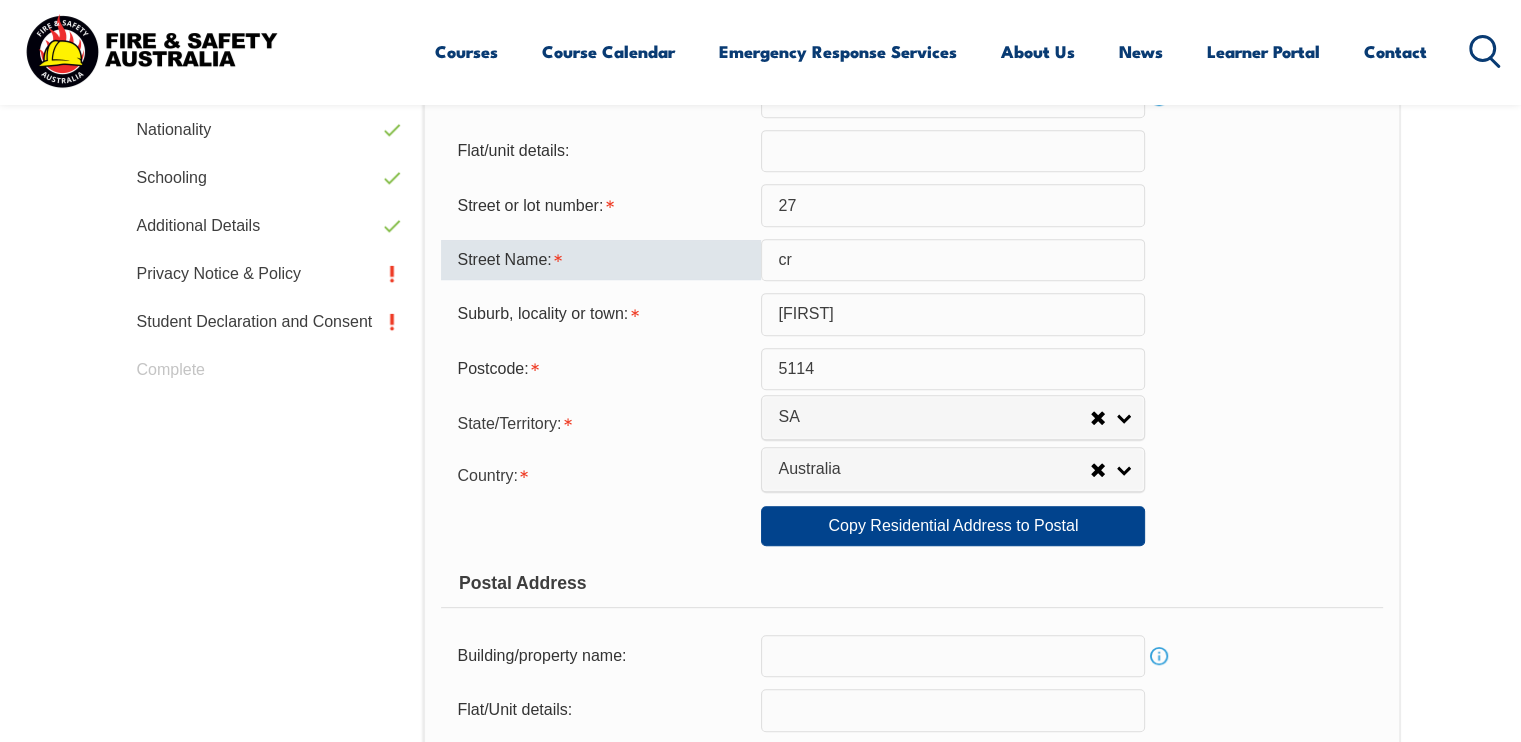 type on "c" 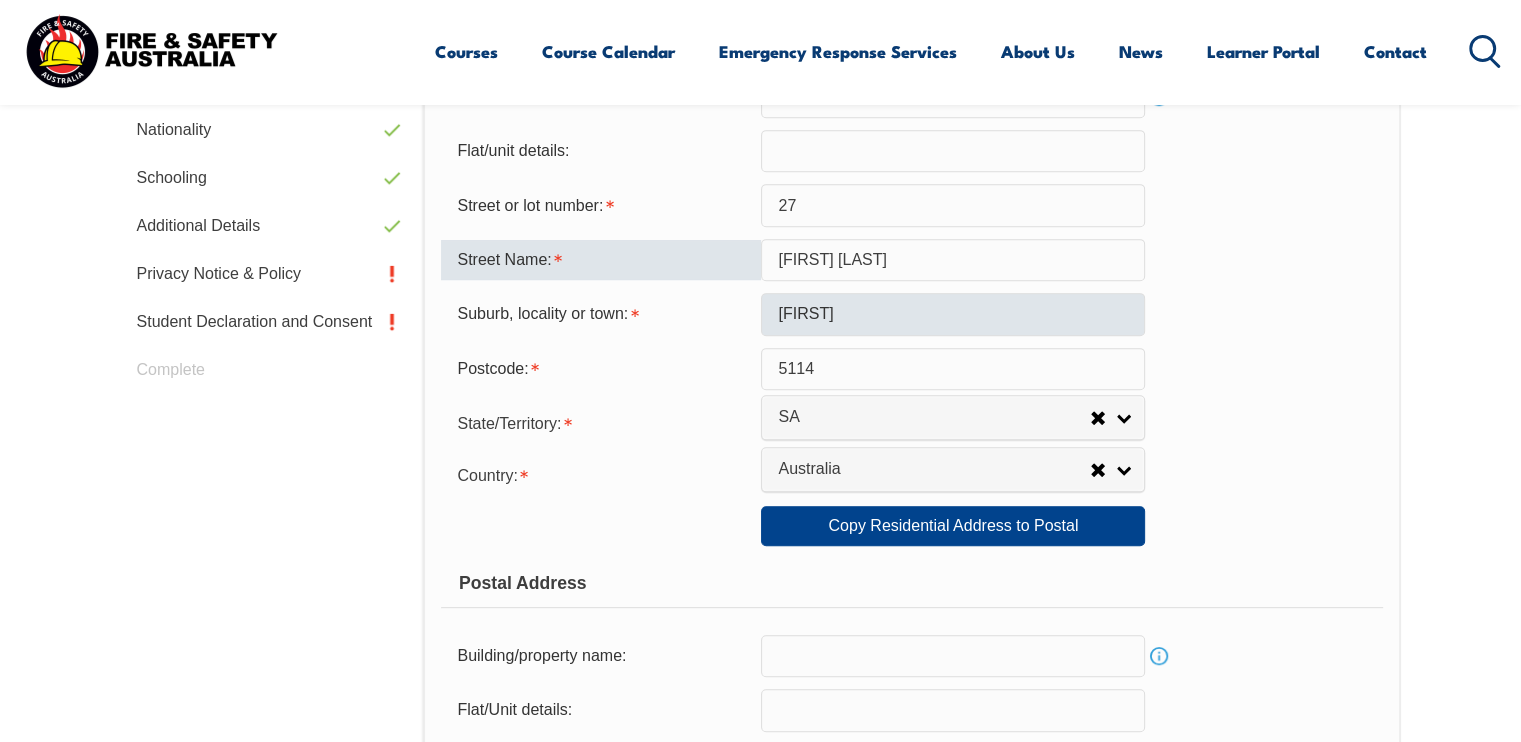 type on "jemalong crescent" 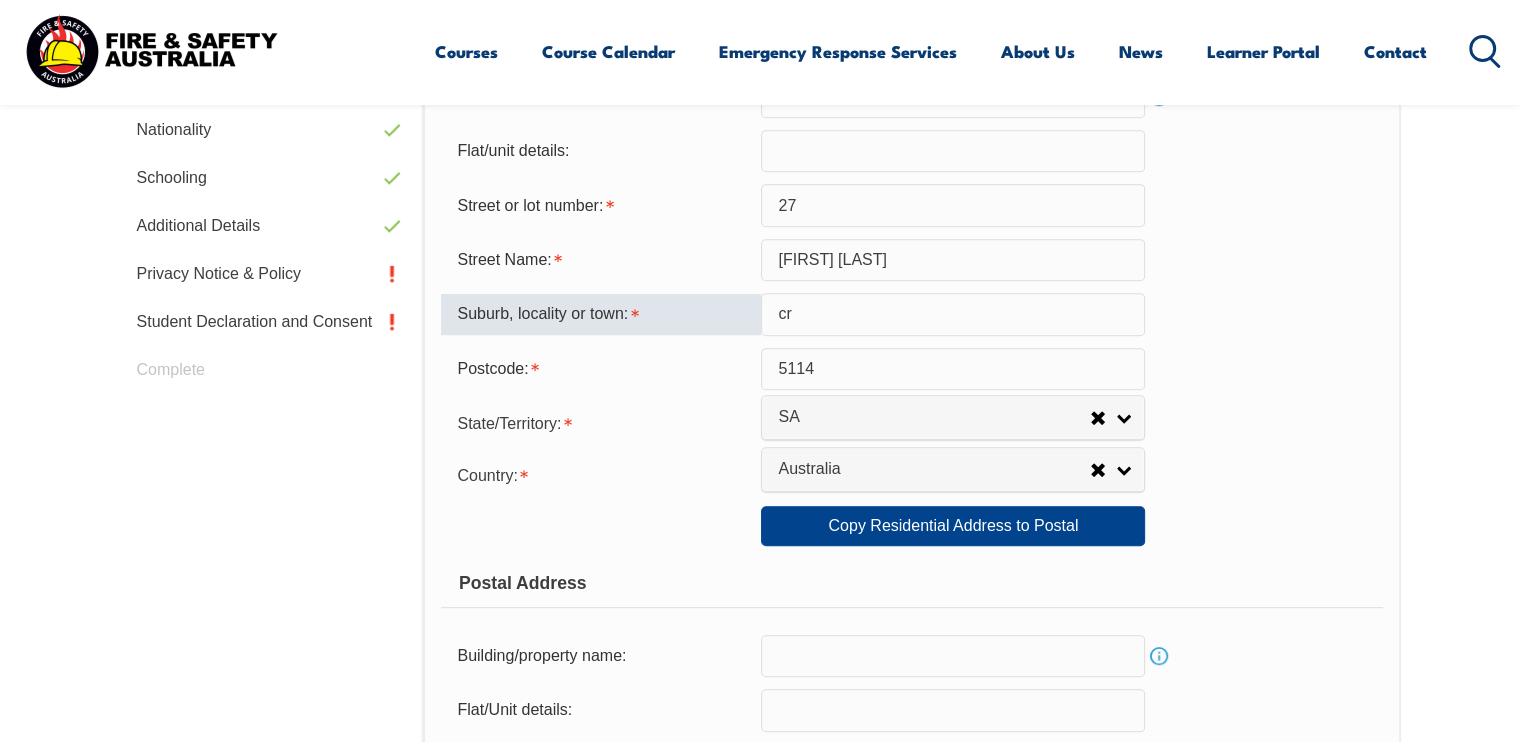 type on "c" 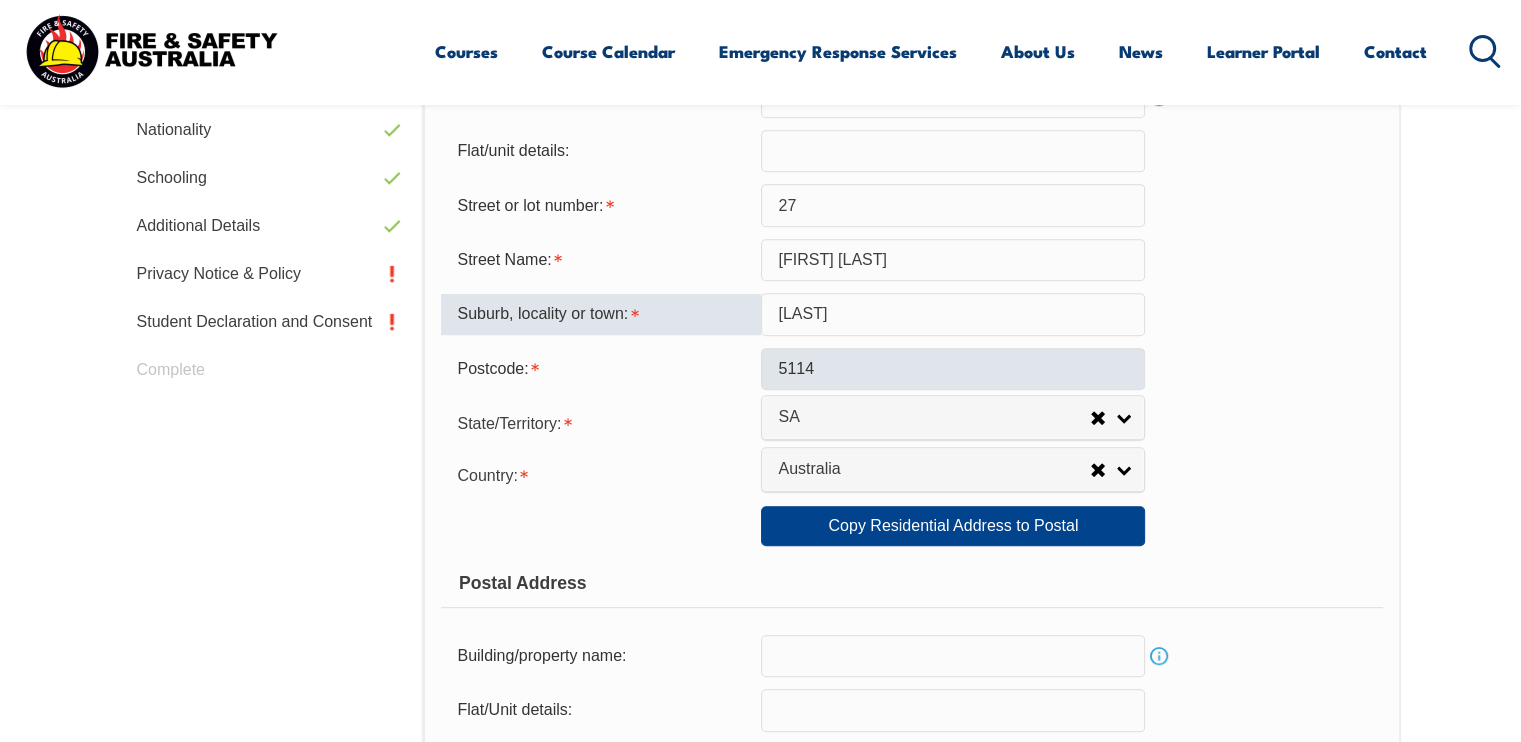 type on "roseworthy" 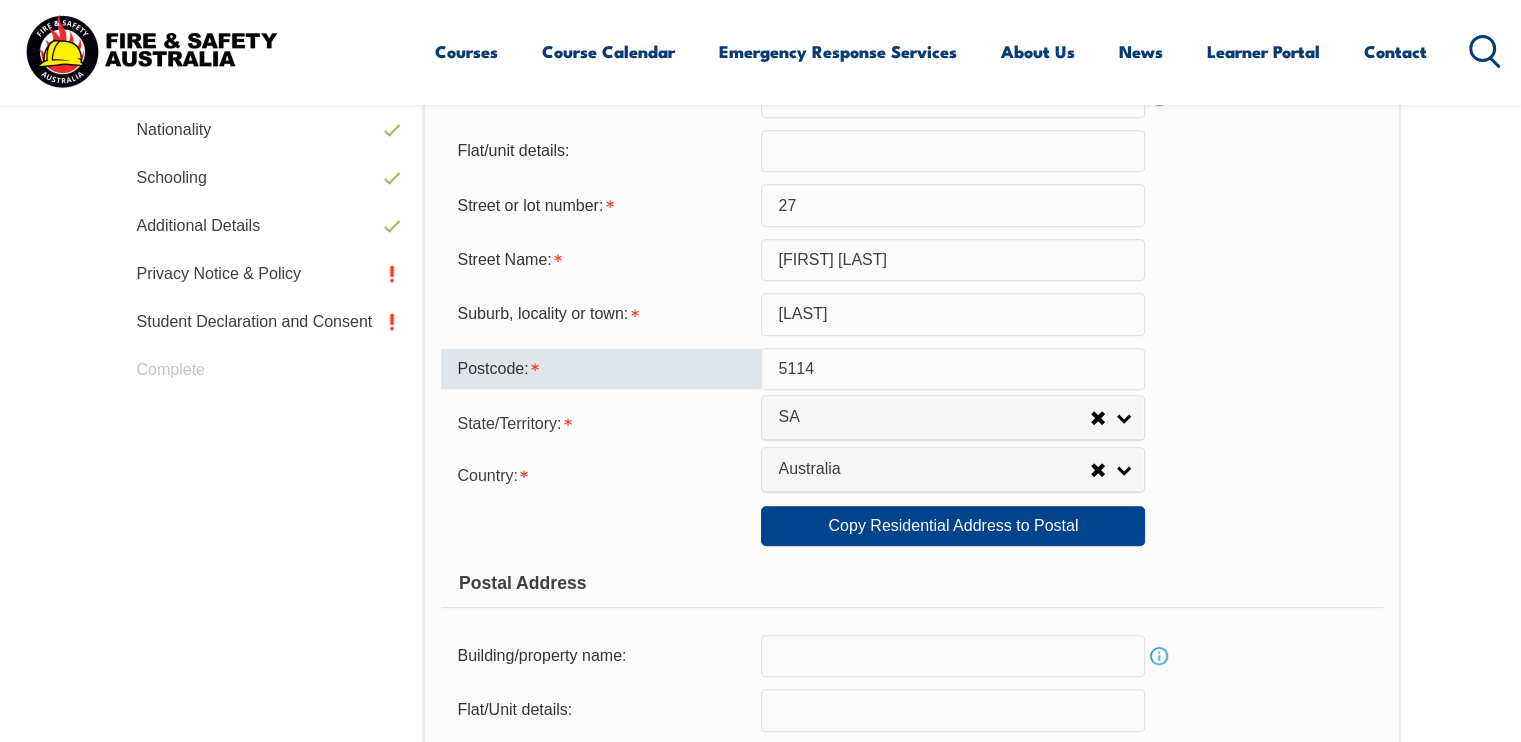 click on "5114" at bounding box center [953, 369] 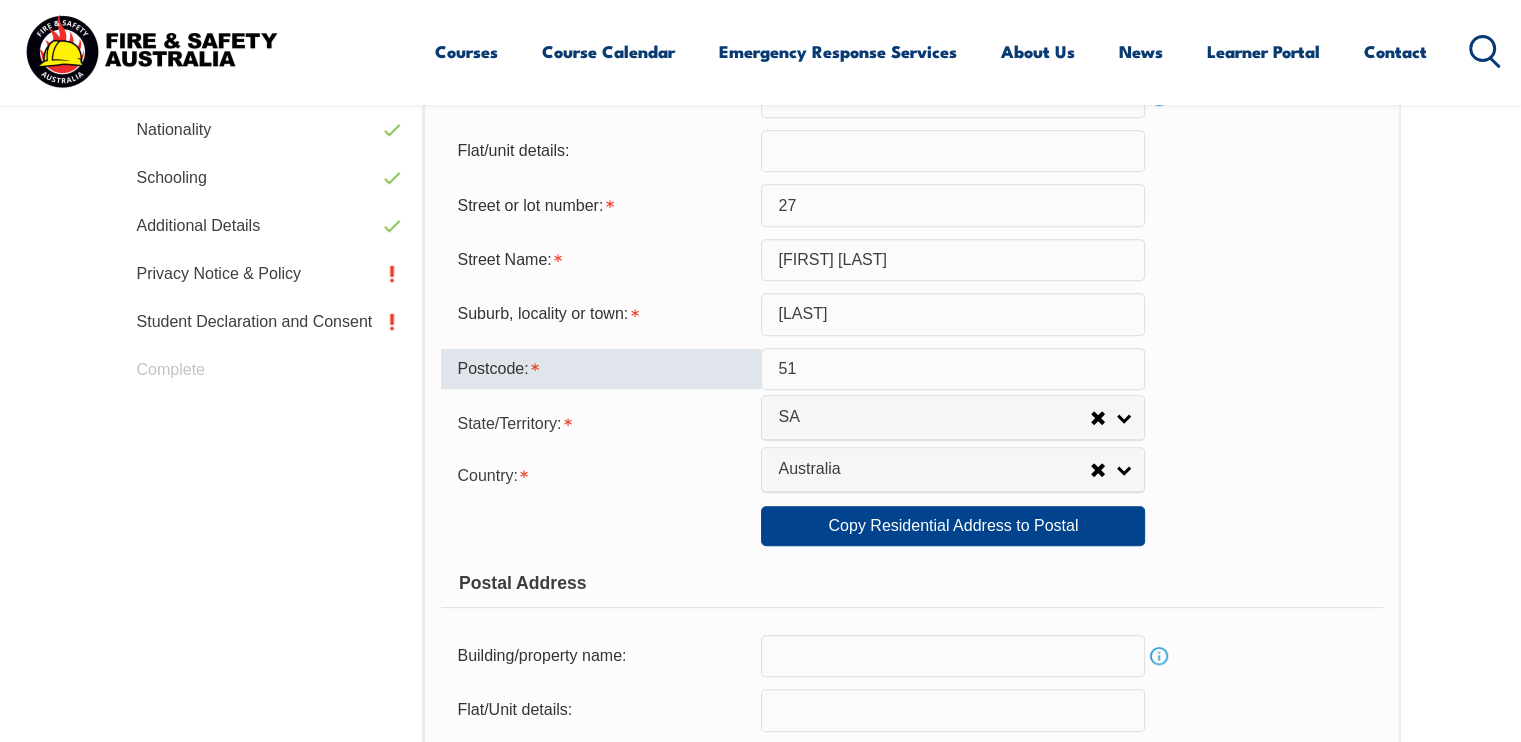 type on "5" 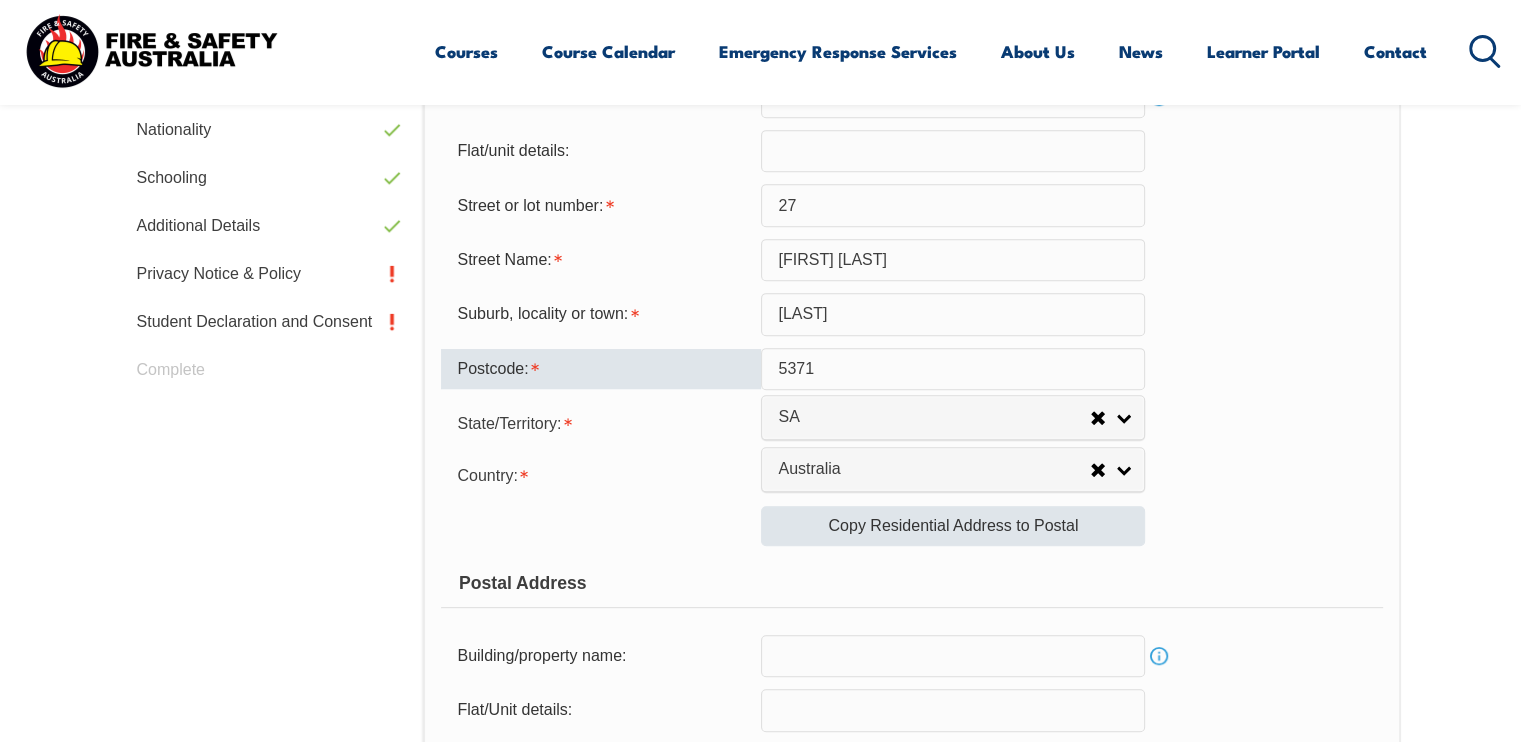 type on "5371" 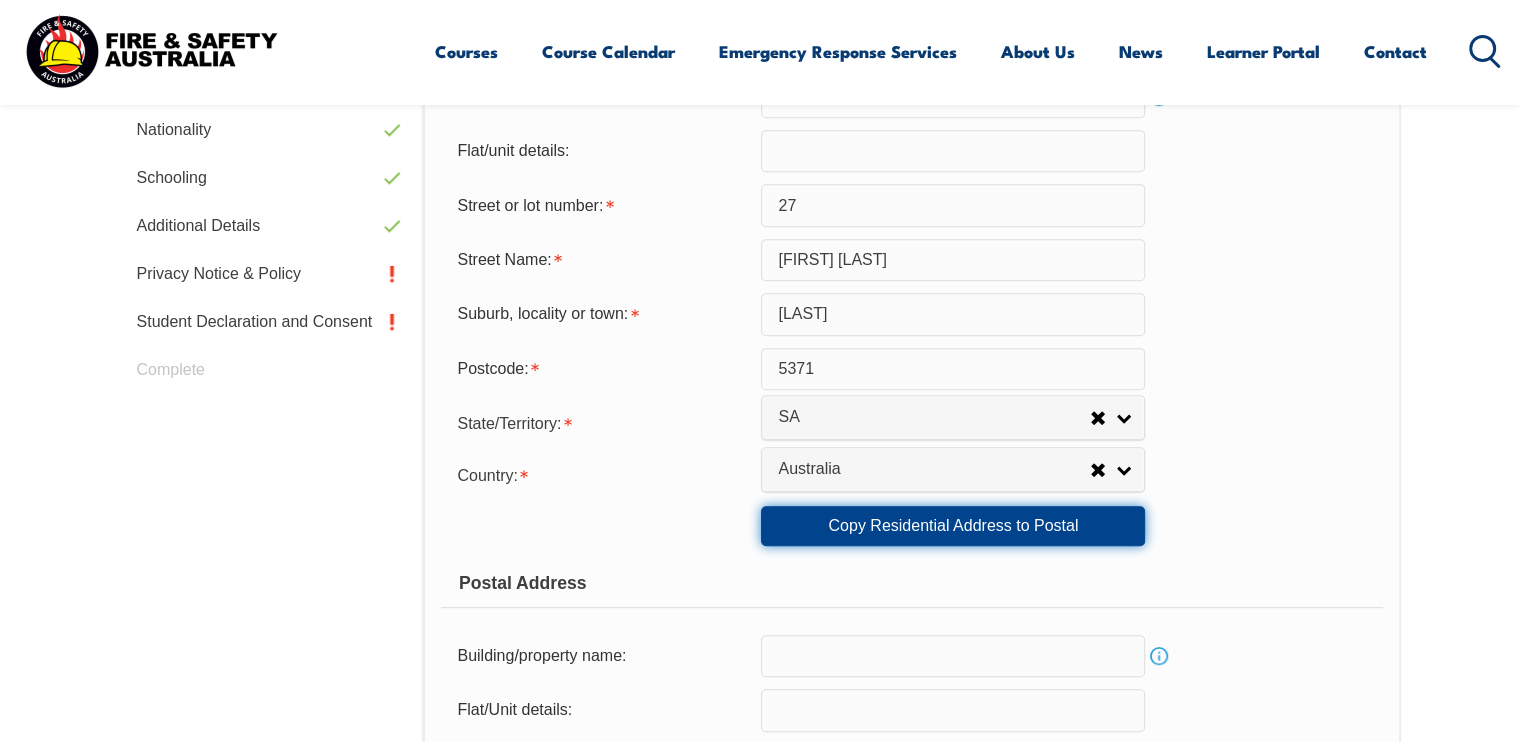 click on "Copy Residential Address to Postal" at bounding box center [953, 526] 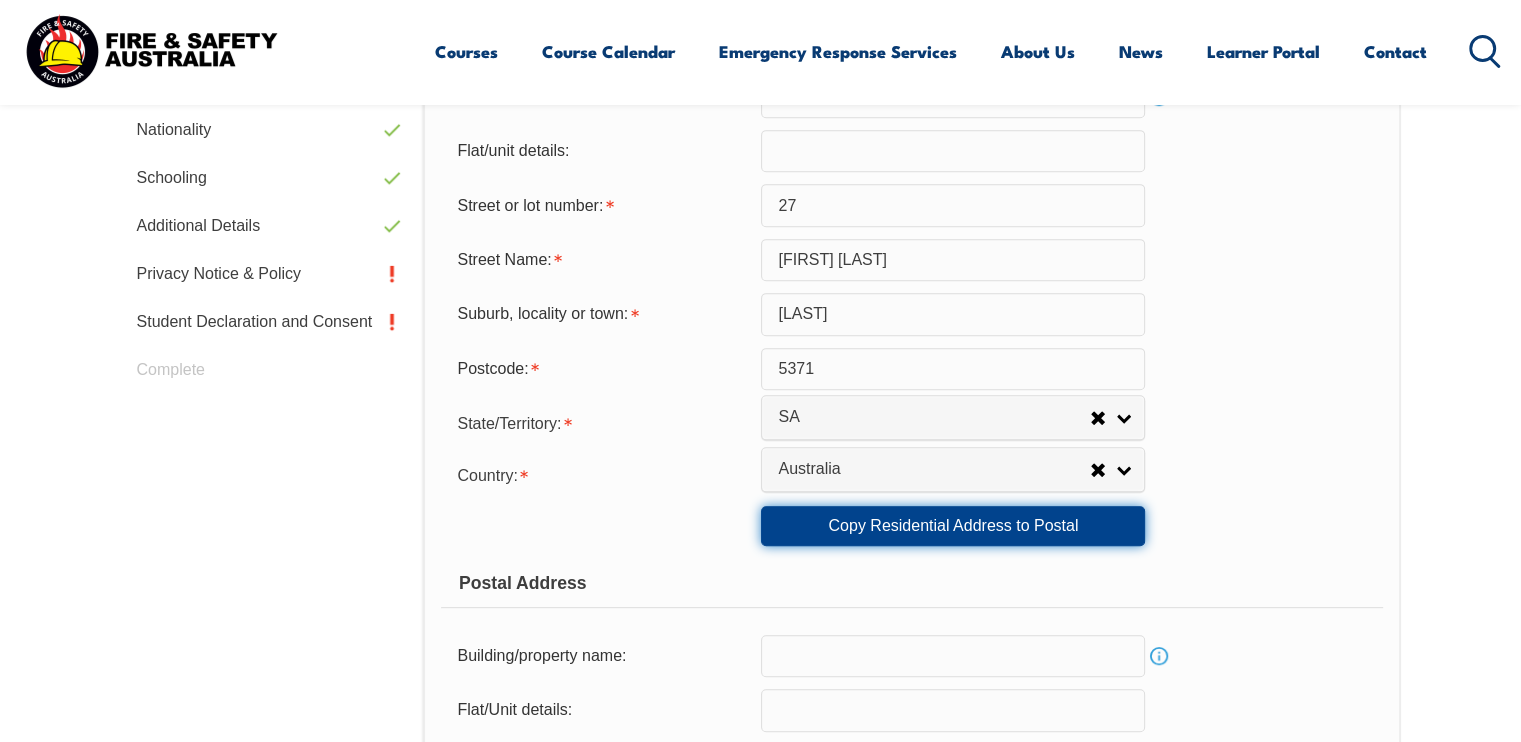 click on "Copy Residential Address to Postal" at bounding box center (953, 526) 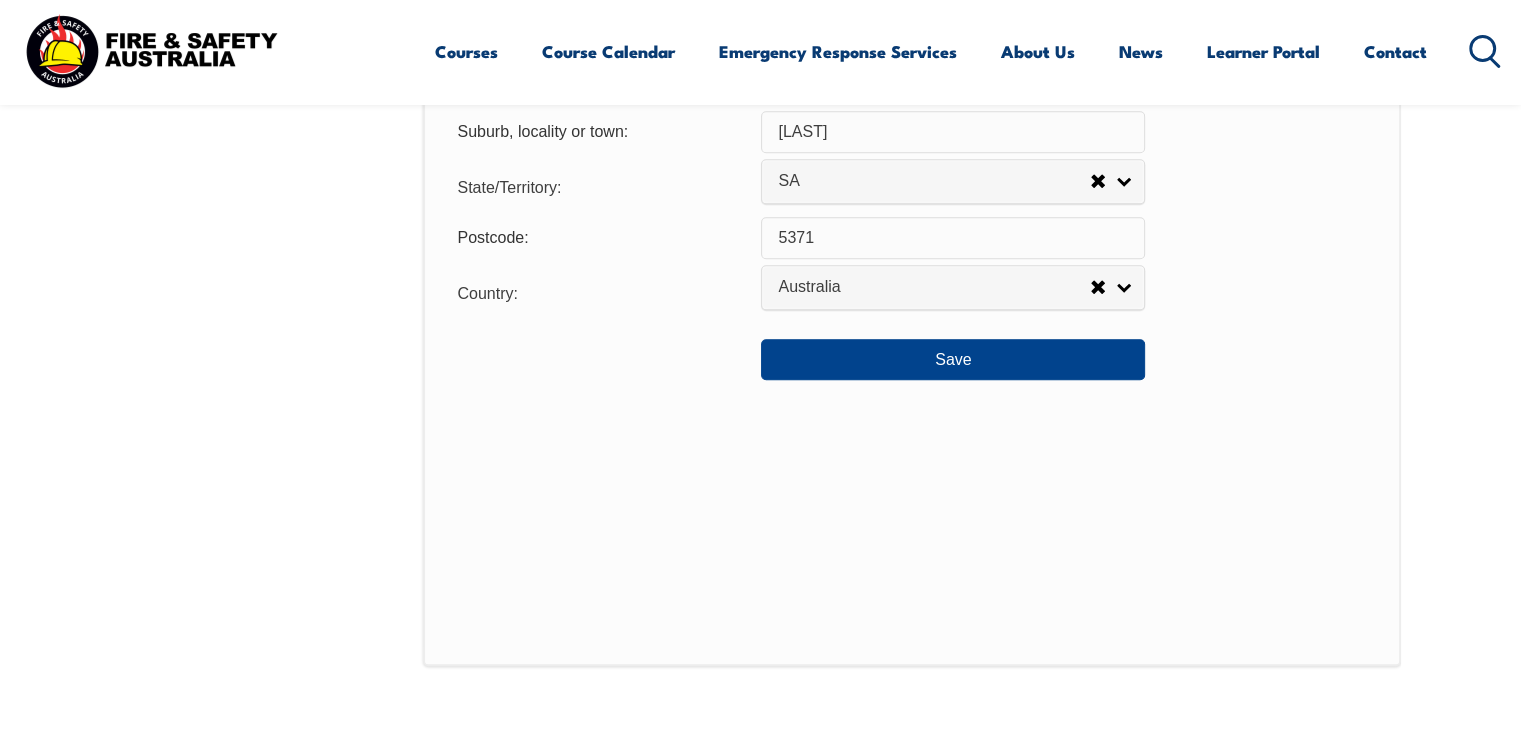 scroll, scrollTop: 1644, scrollLeft: 0, axis: vertical 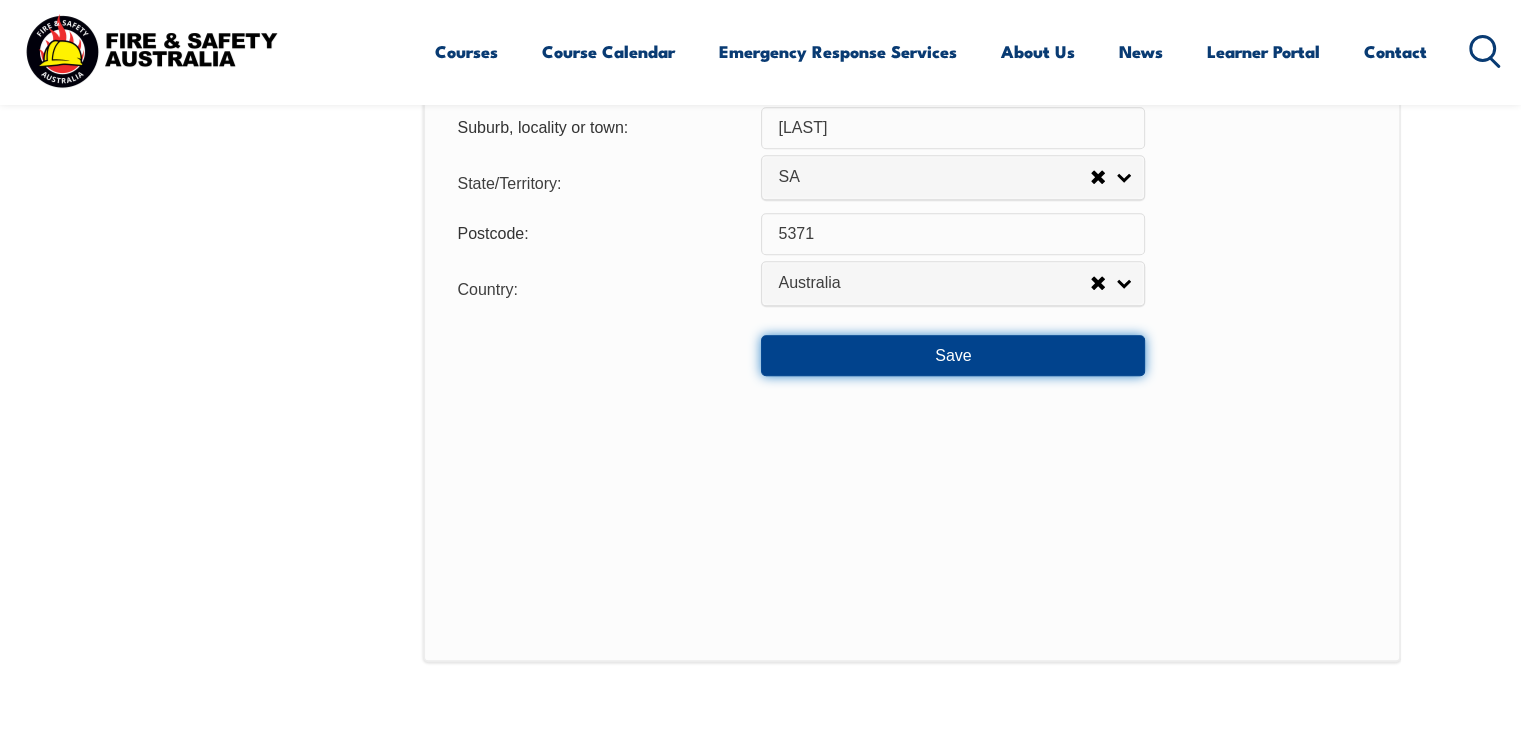 click on "Save" at bounding box center (953, 355) 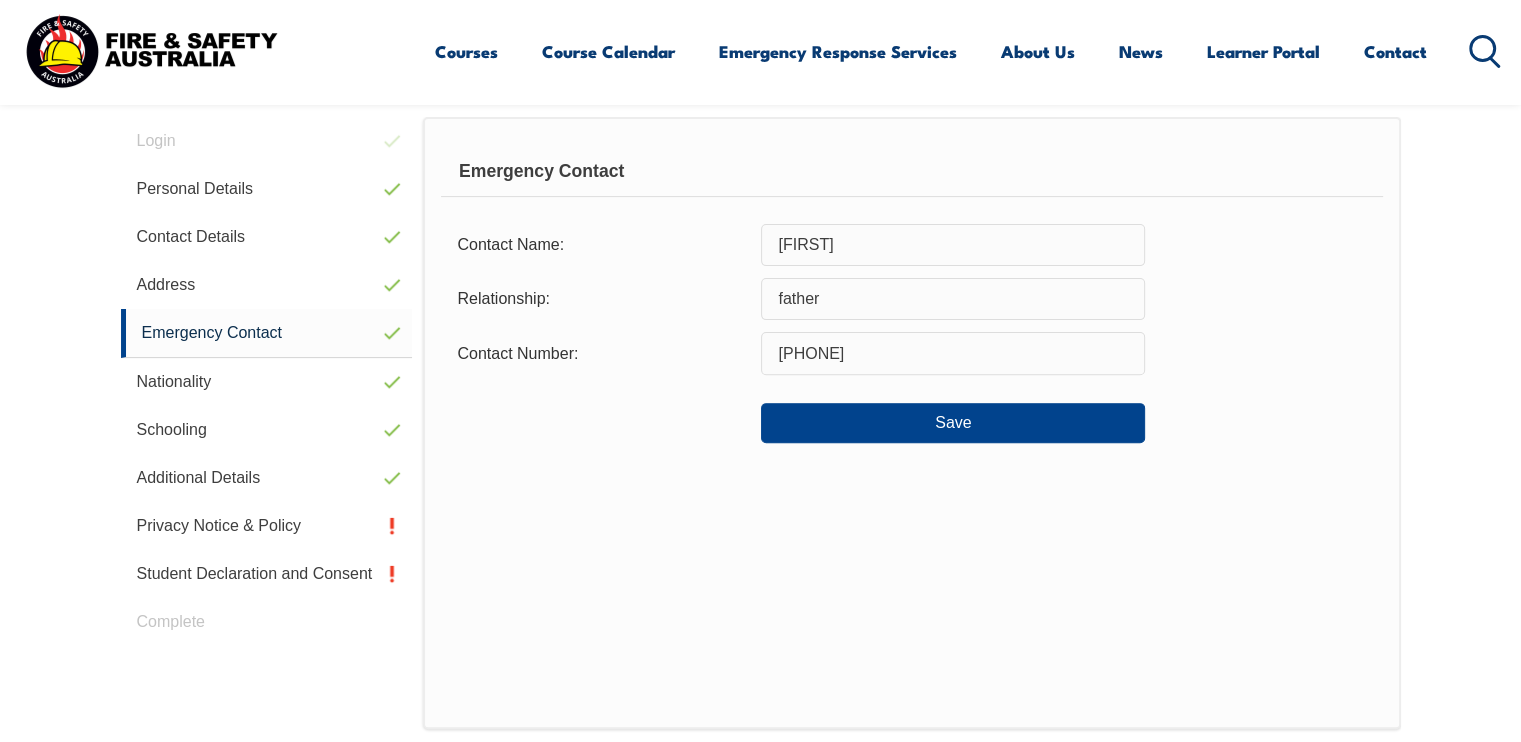 scroll, scrollTop: 544, scrollLeft: 0, axis: vertical 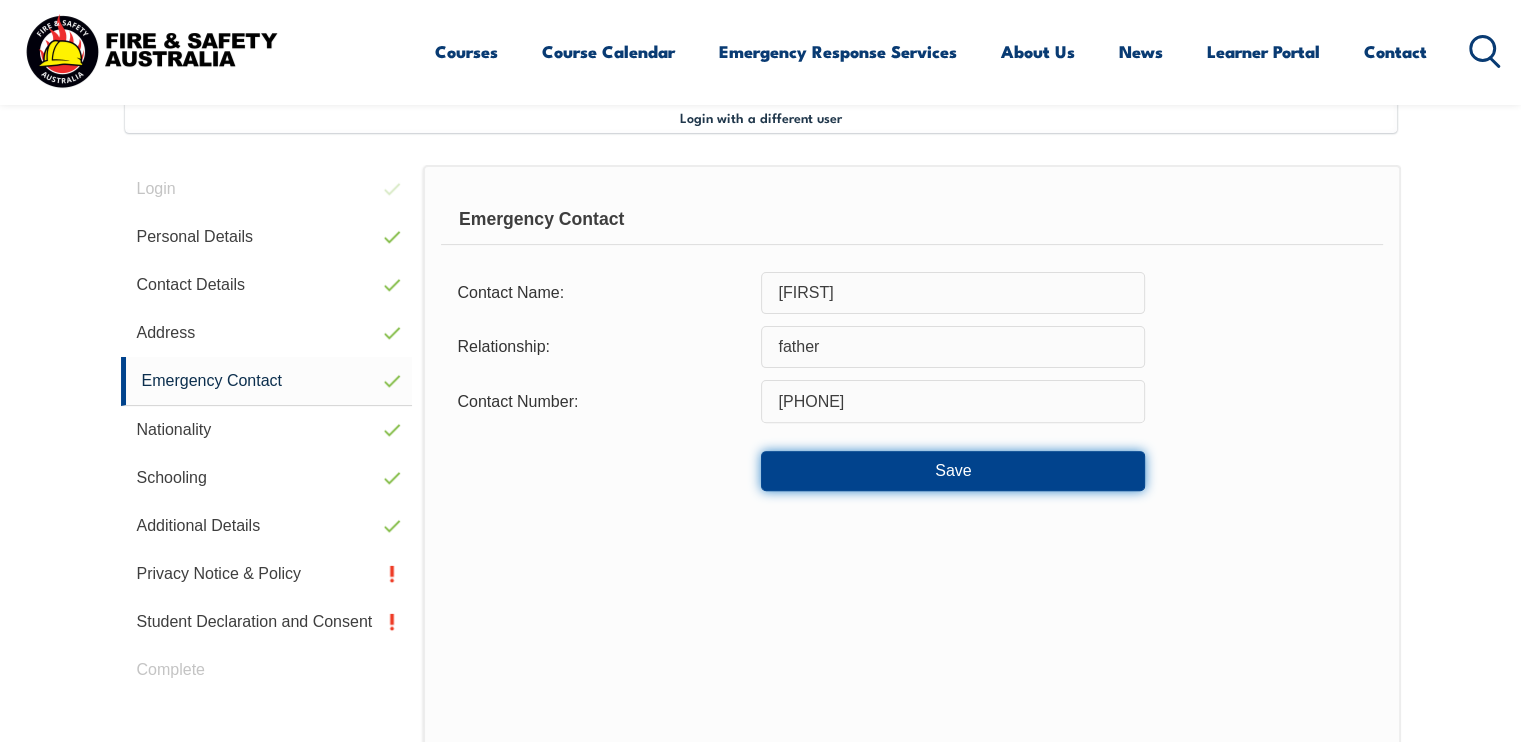click on "Save" at bounding box center [953, 471] 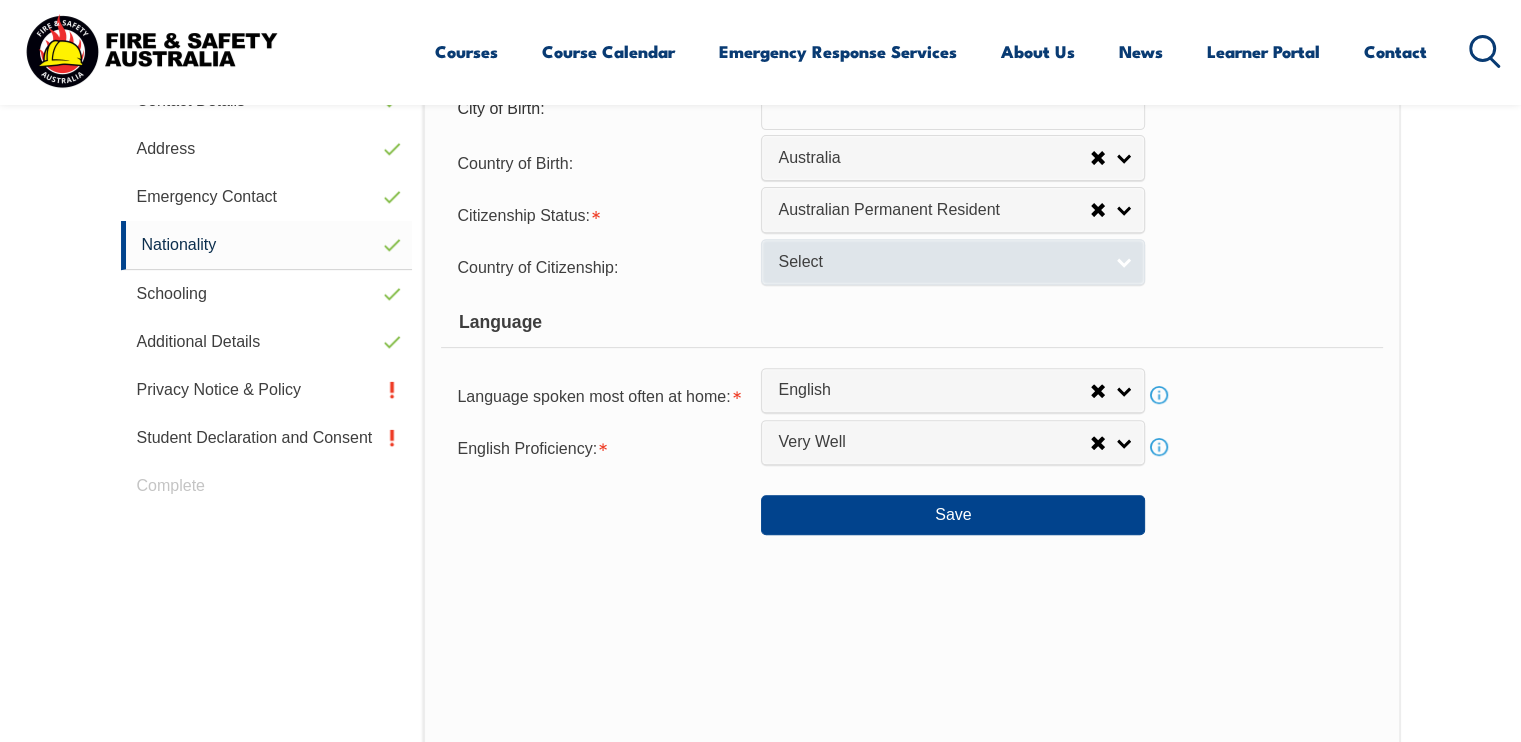 scroll, scrollTop: 744, scrollLeft: 0, axis: vertical 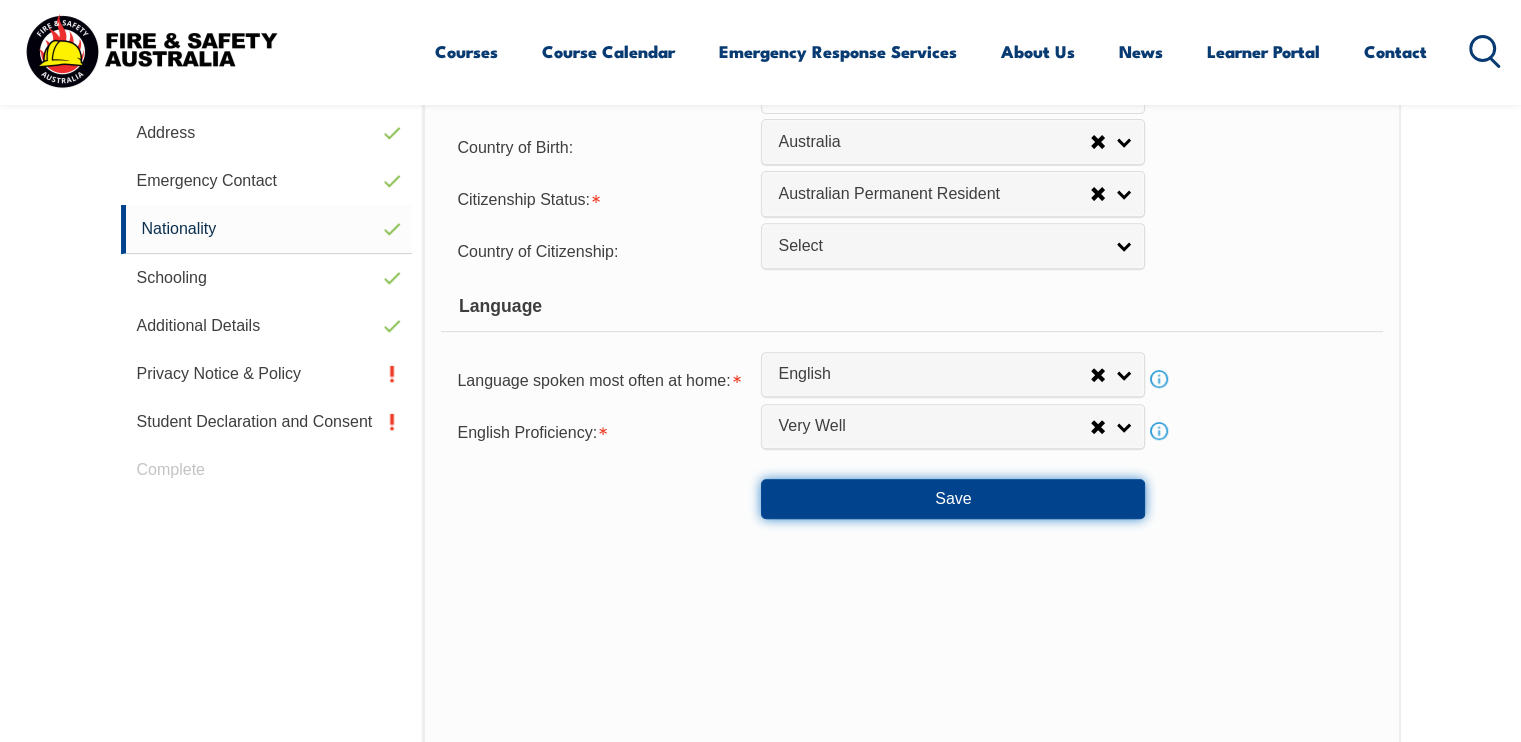 click on "Save" at bounding box center (953, 499) 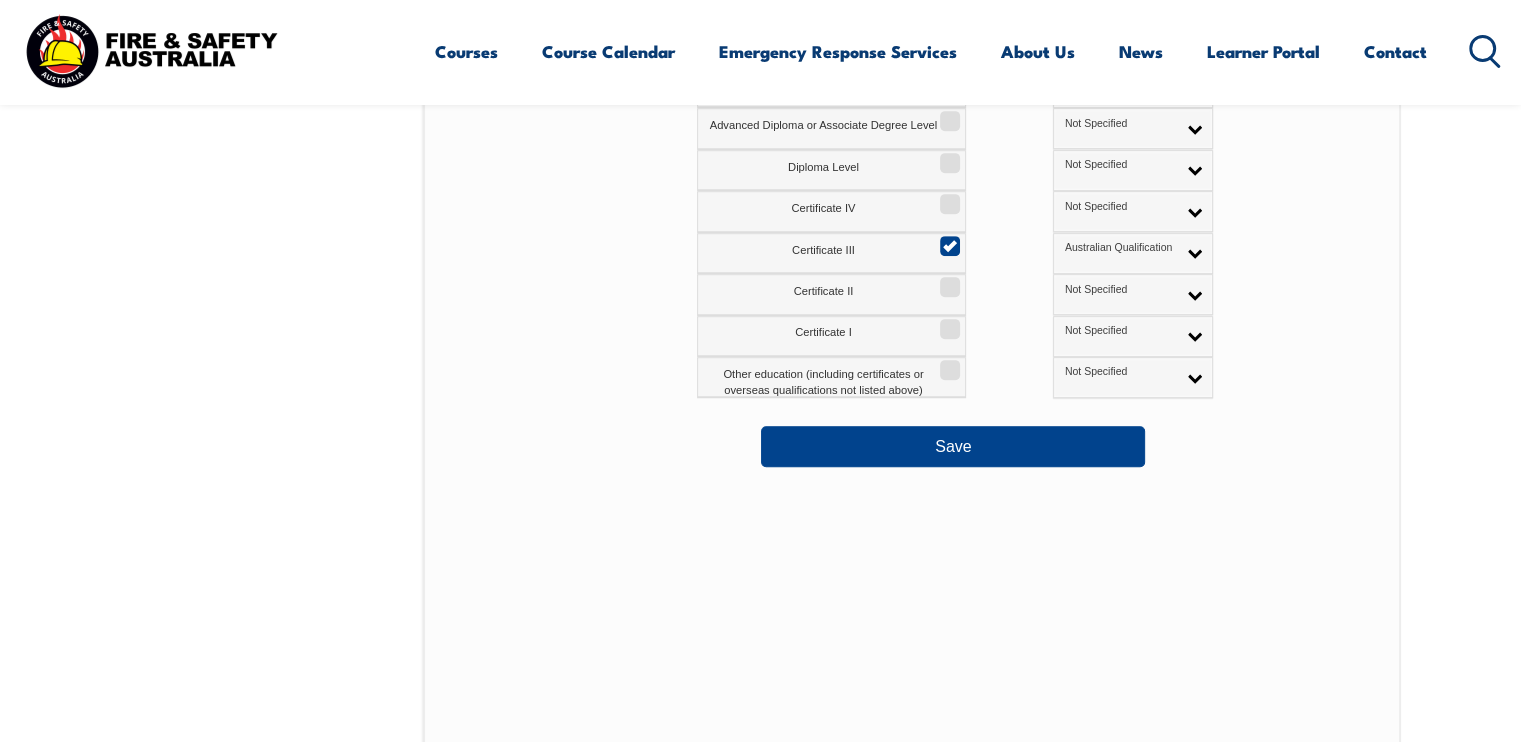 scroll, scrollTop: 1144, scrollLeft: 0, axis: vertical 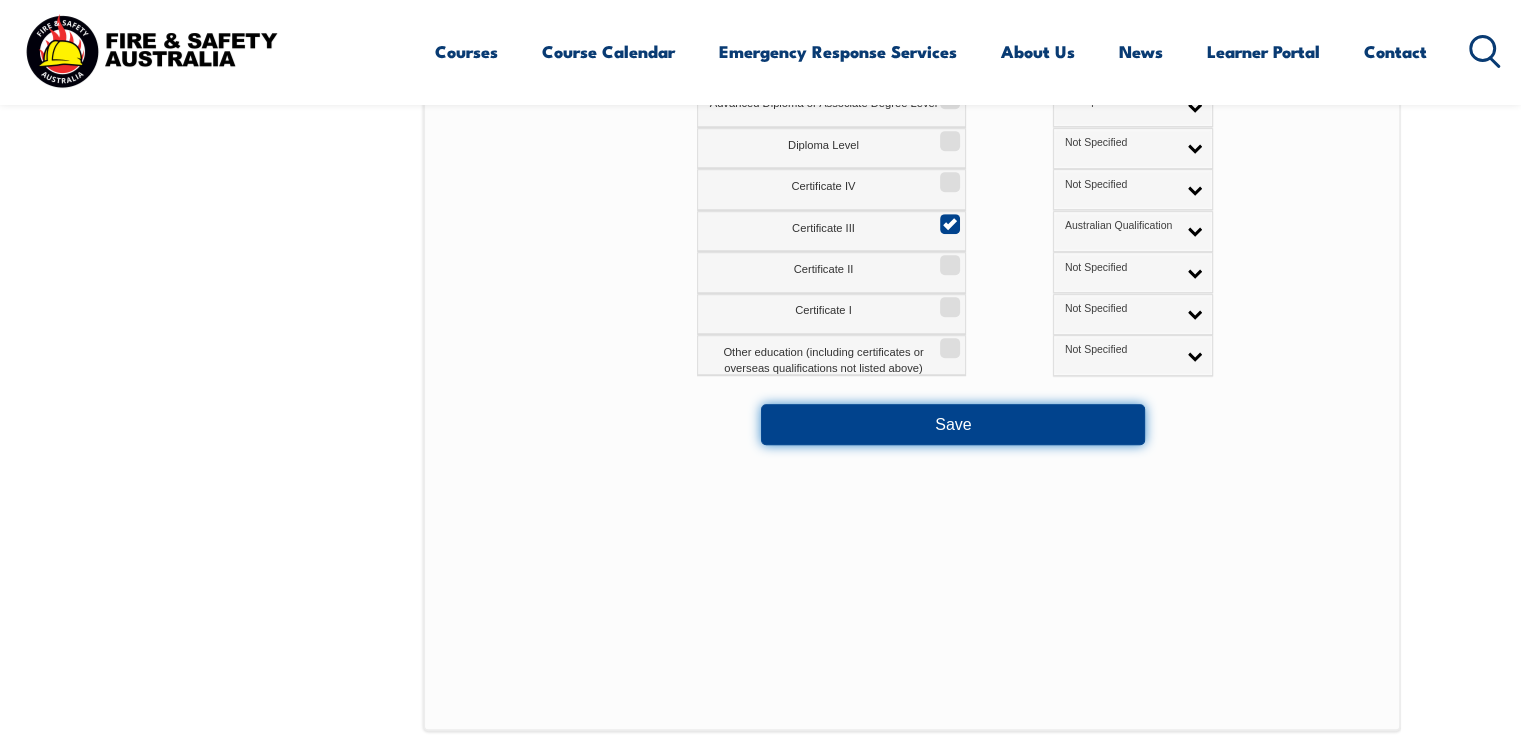 click on "Save" at bounding box center [953, 424] 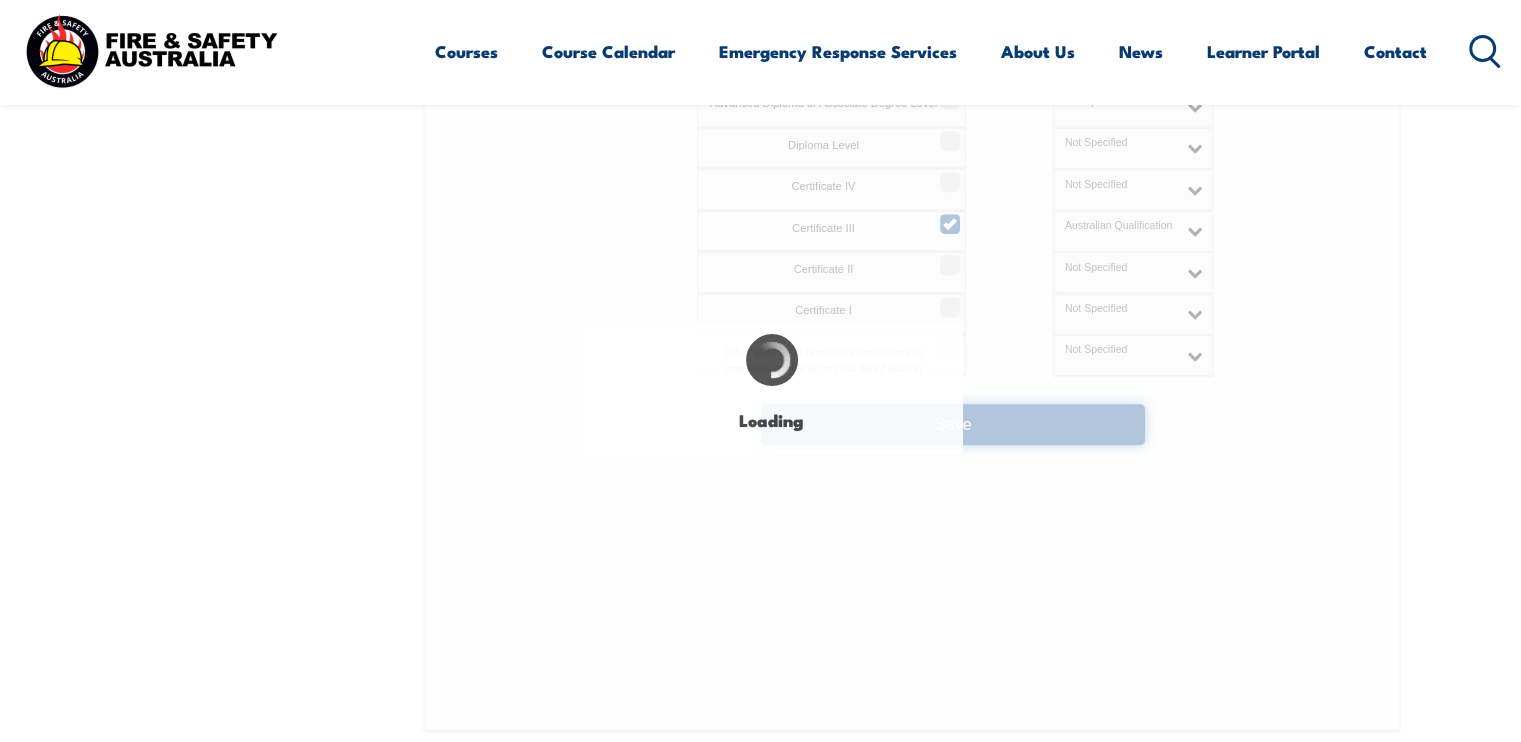 select on "false" 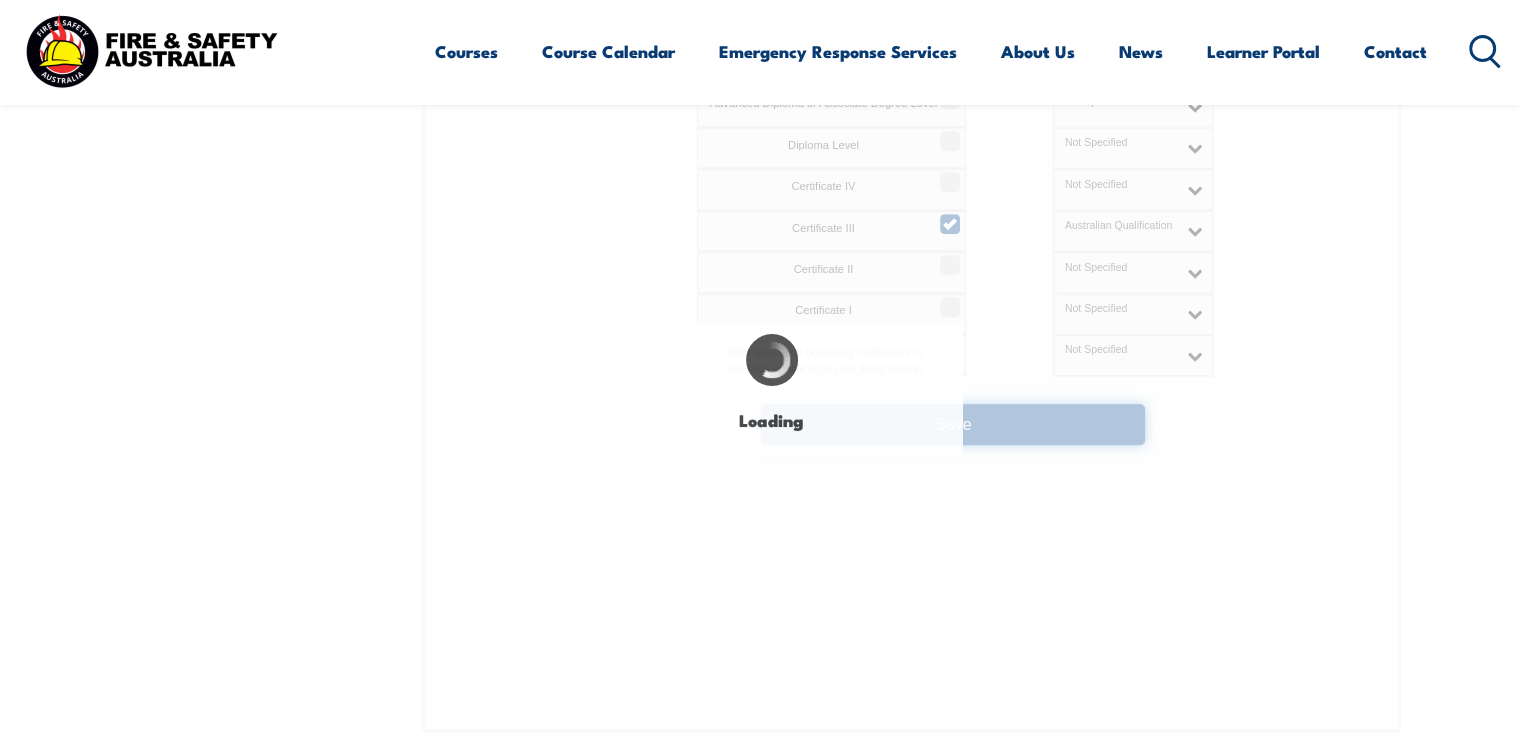 select on "false" 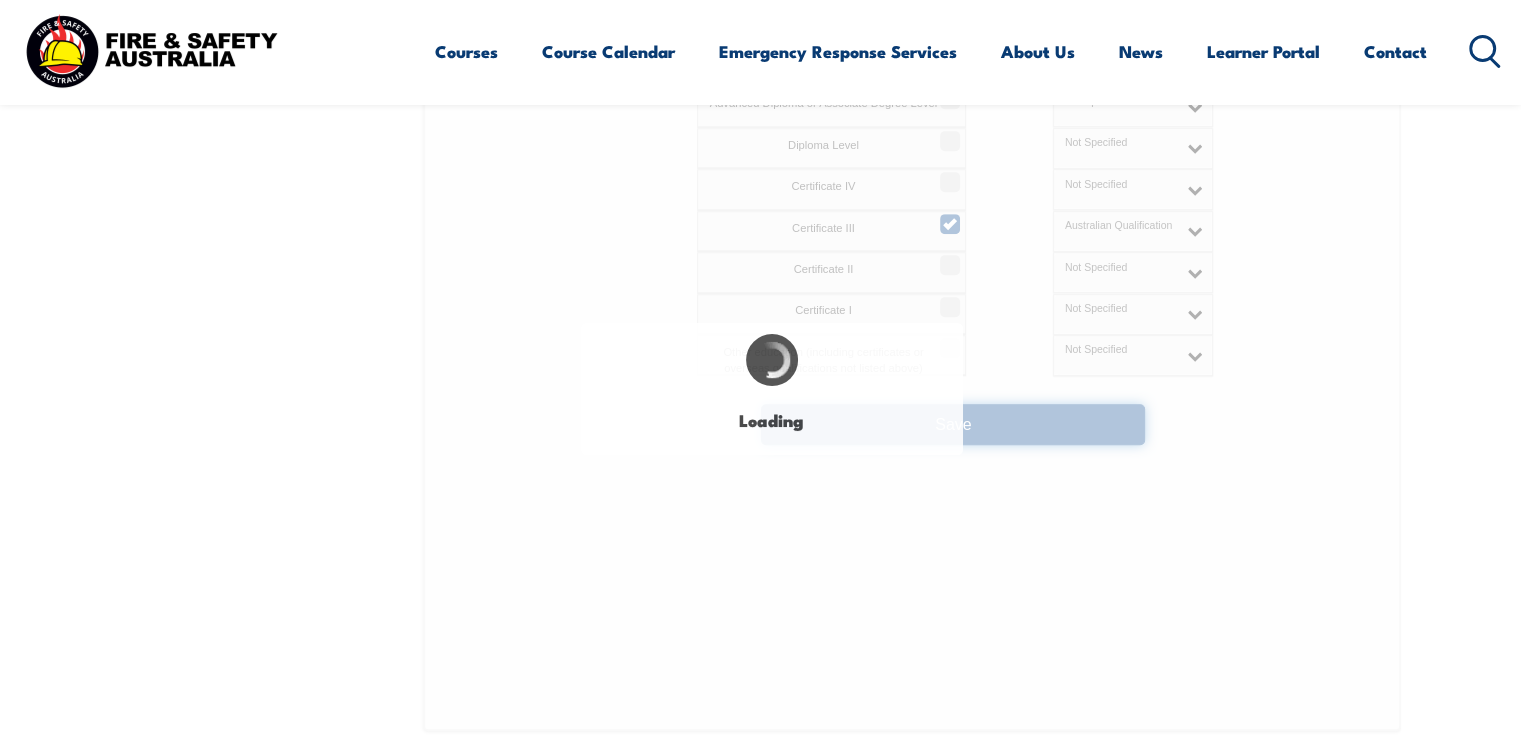 select on "true" 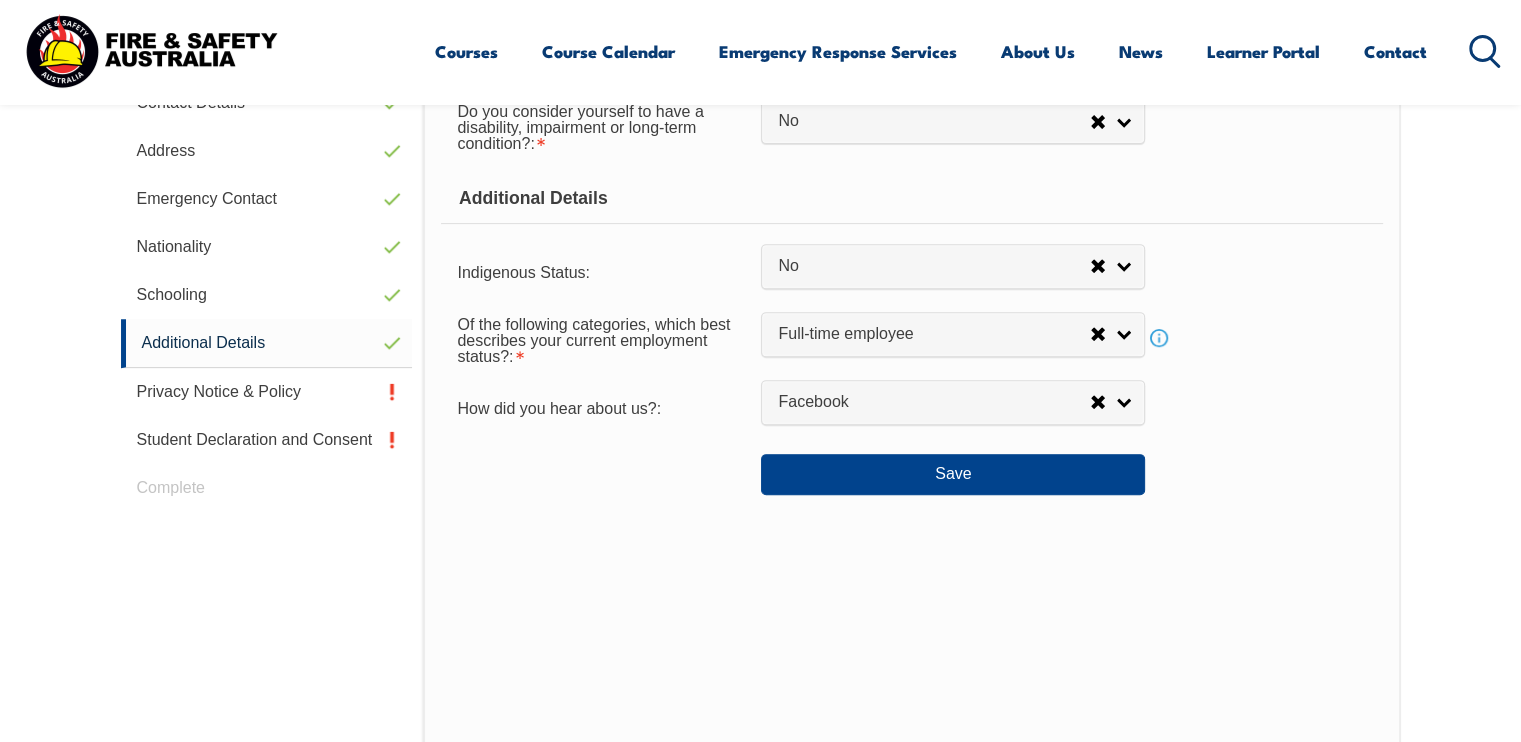 scroll, scrollTop: 744, scrollLeft: 0, axis: vertical 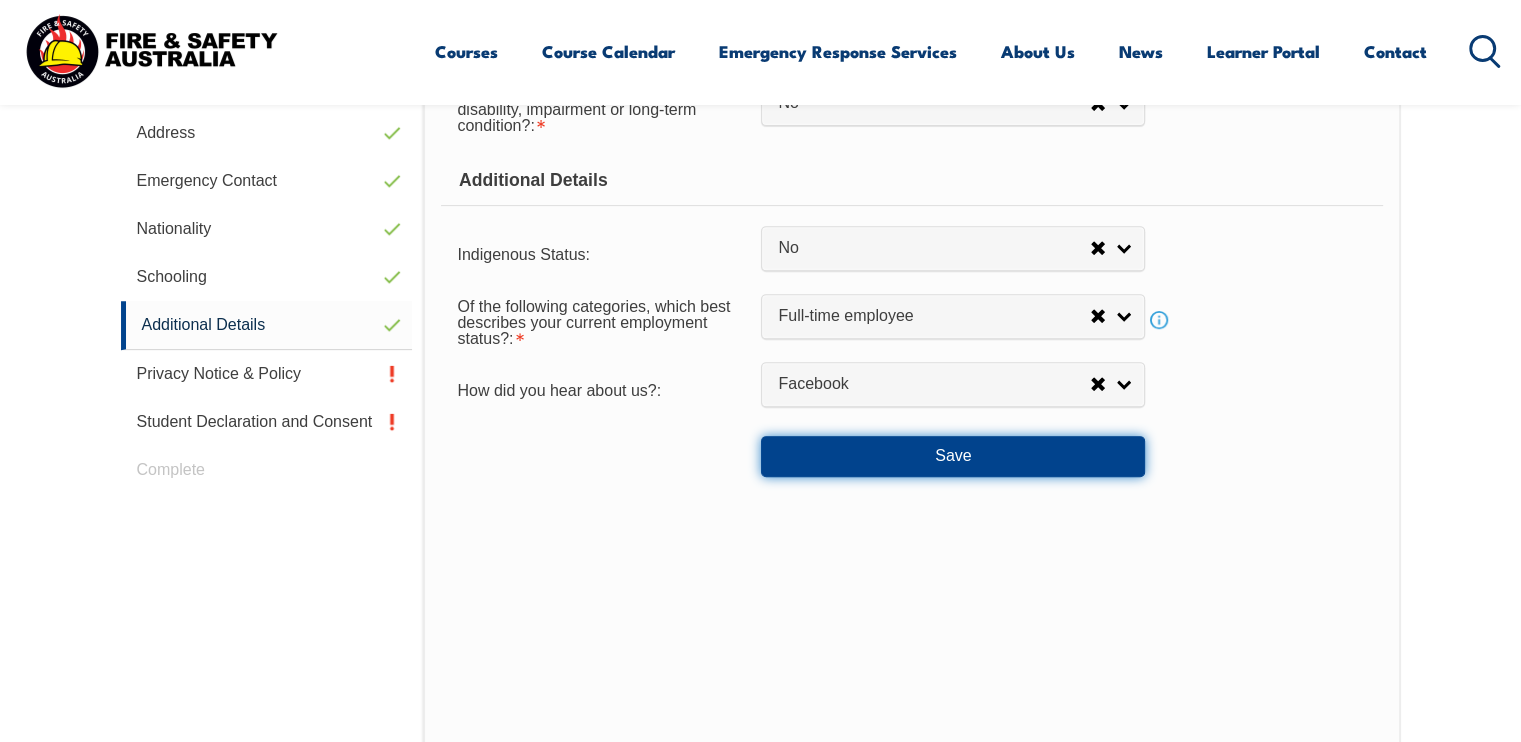 click on "Save" at bounding box center (953, 456) 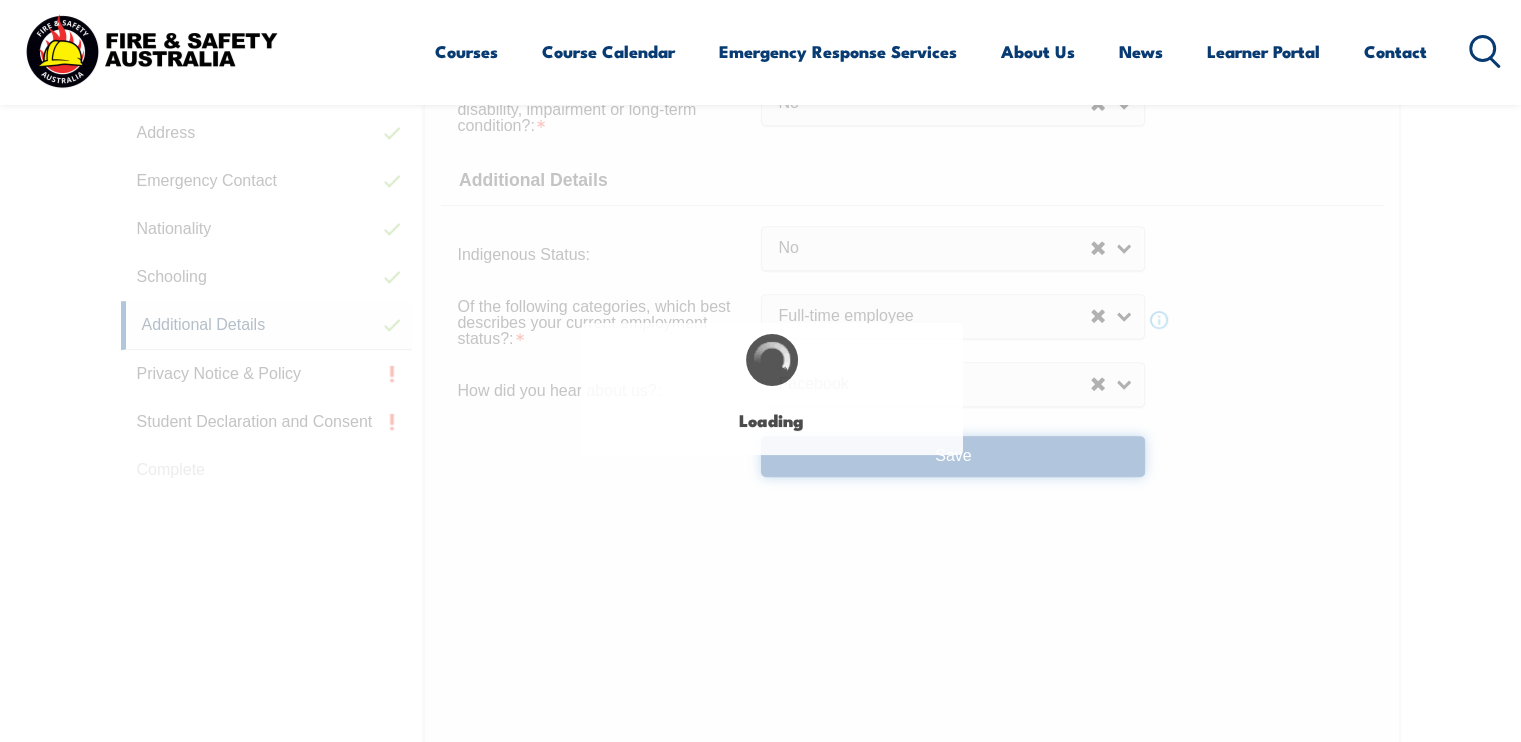 select on "false" 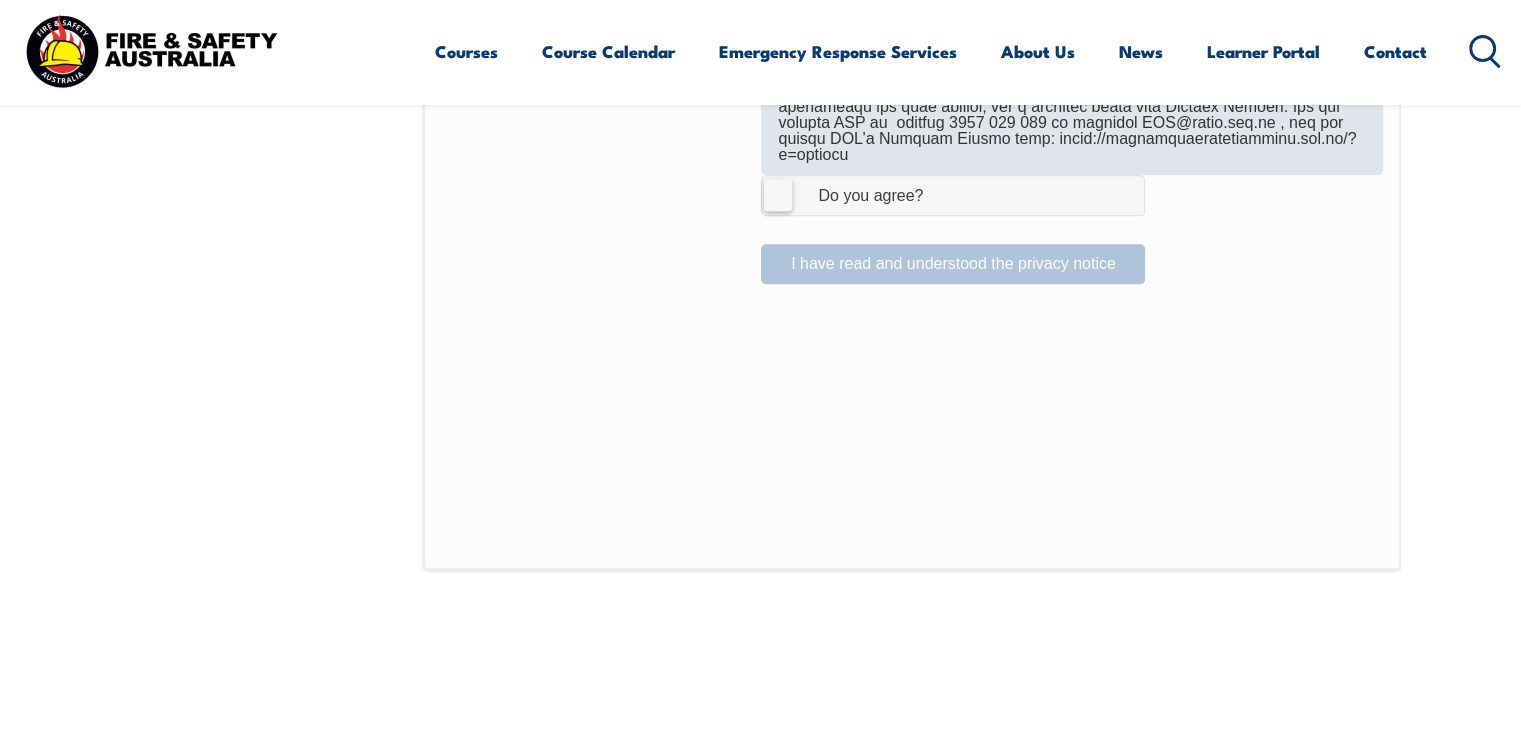 scroll, scrollTop: 1244, scrollLeft: 0, axis: vertical 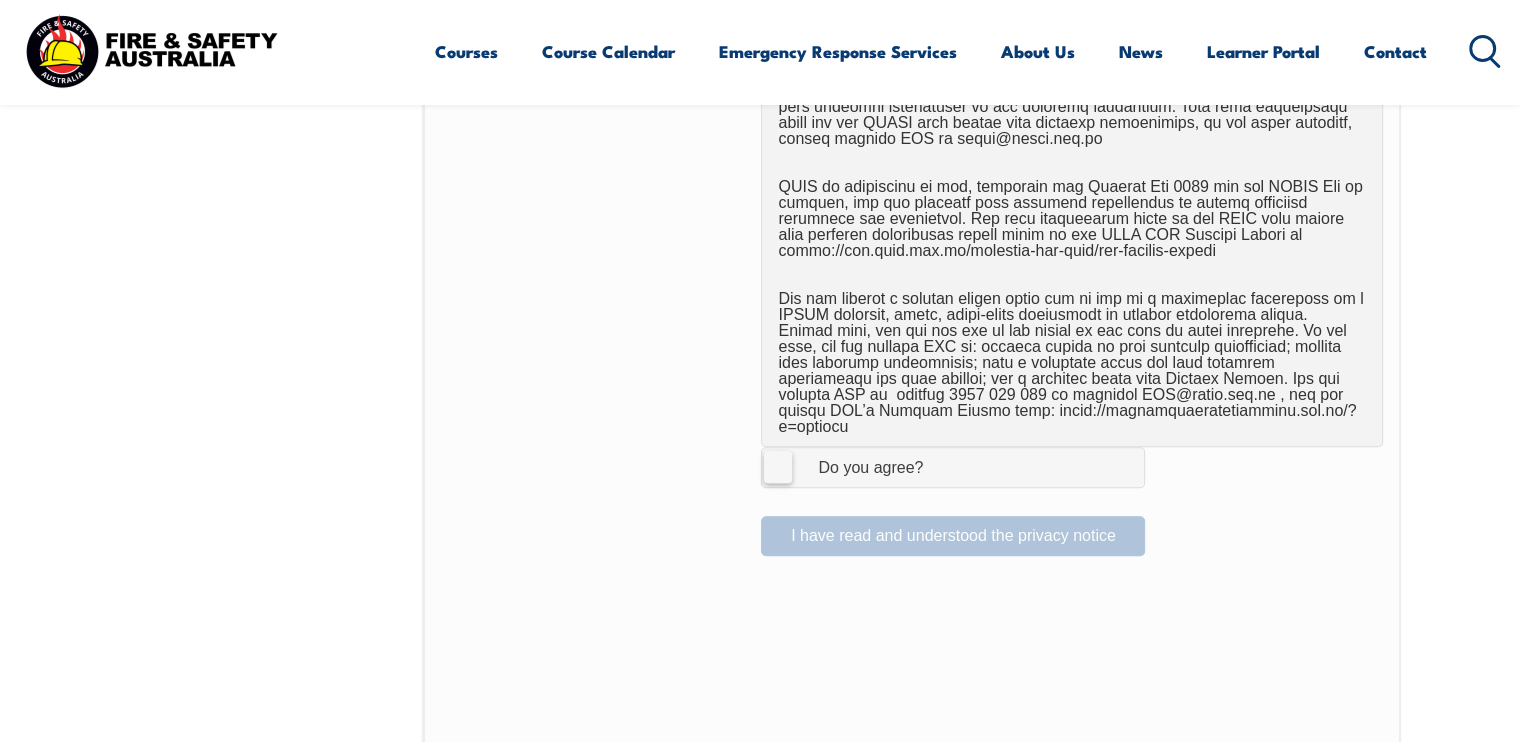 click on "I Agree Do you agree?" at bounding box center (953, 467) 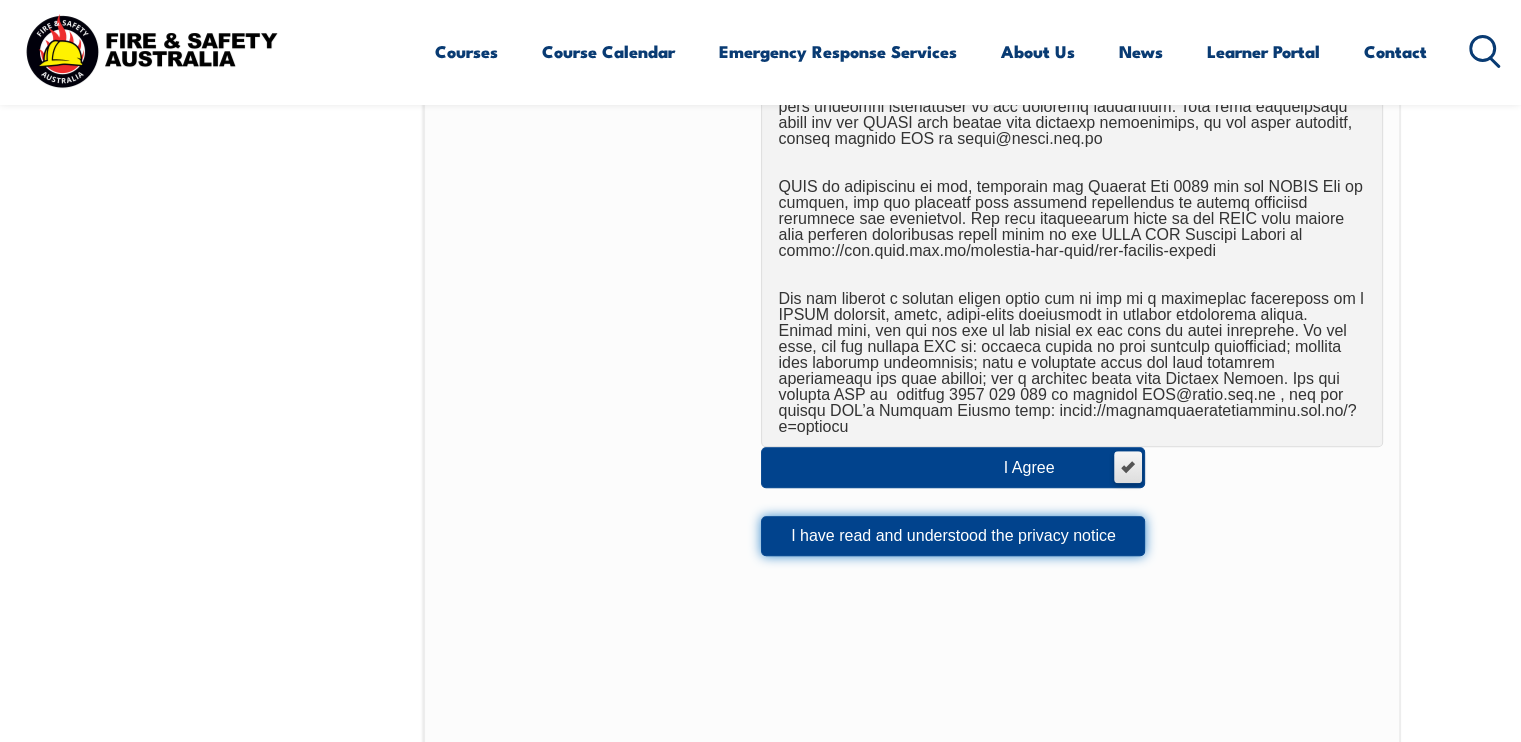 click on "I have read and understood the privacy notice" at bounding box center (953, 536) 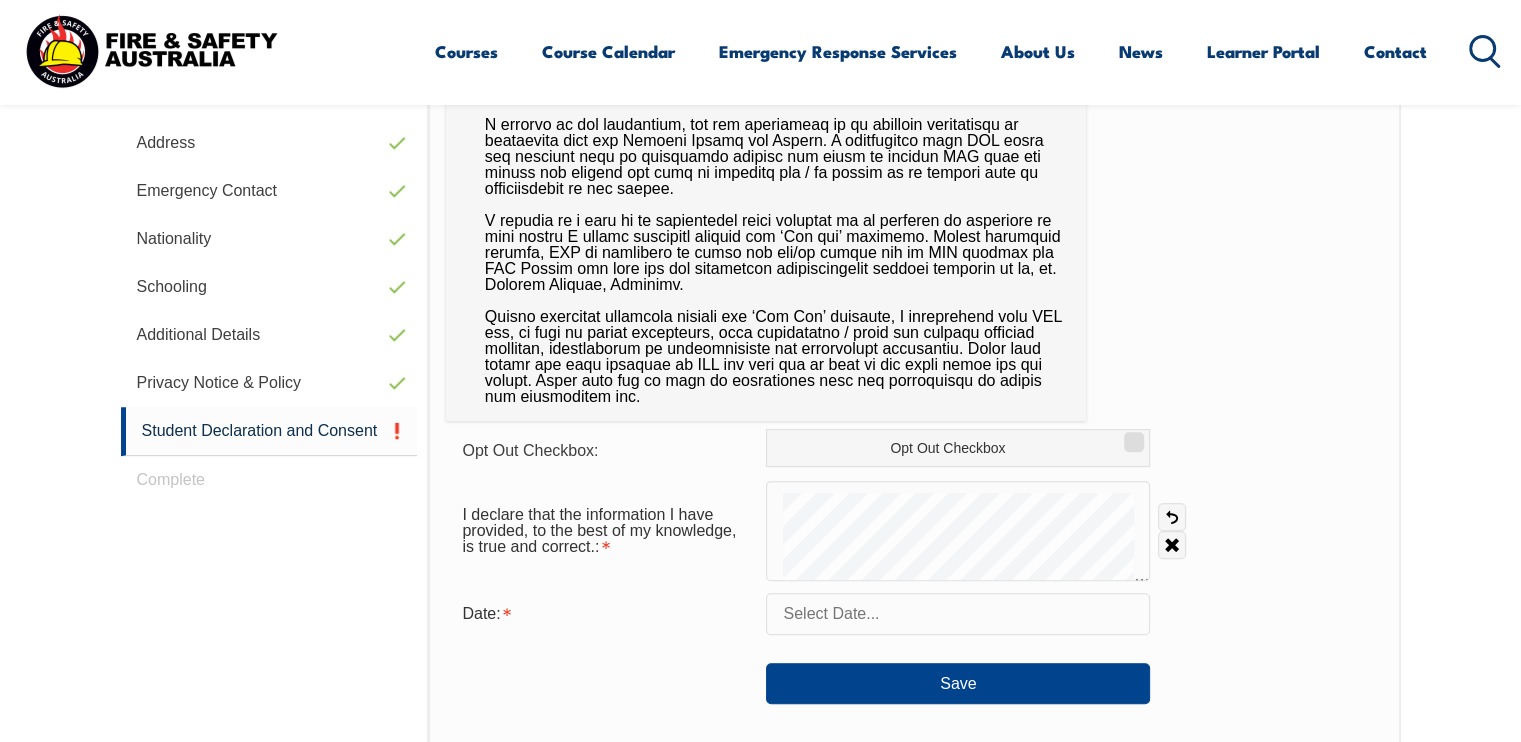 scroll, scrollTop: 744, scrollLeft: 0, axis: vertical 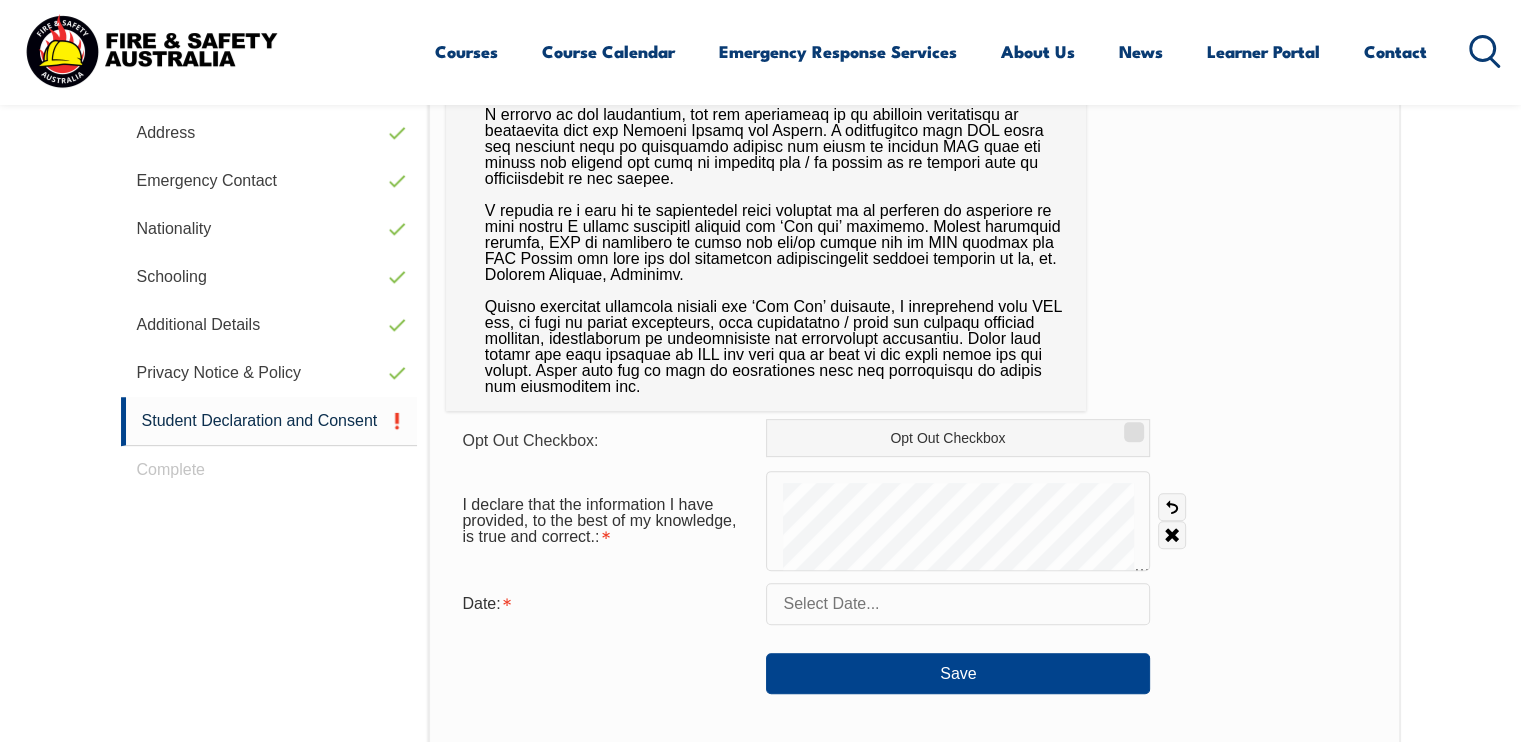 click at bounding box center [958, 604] 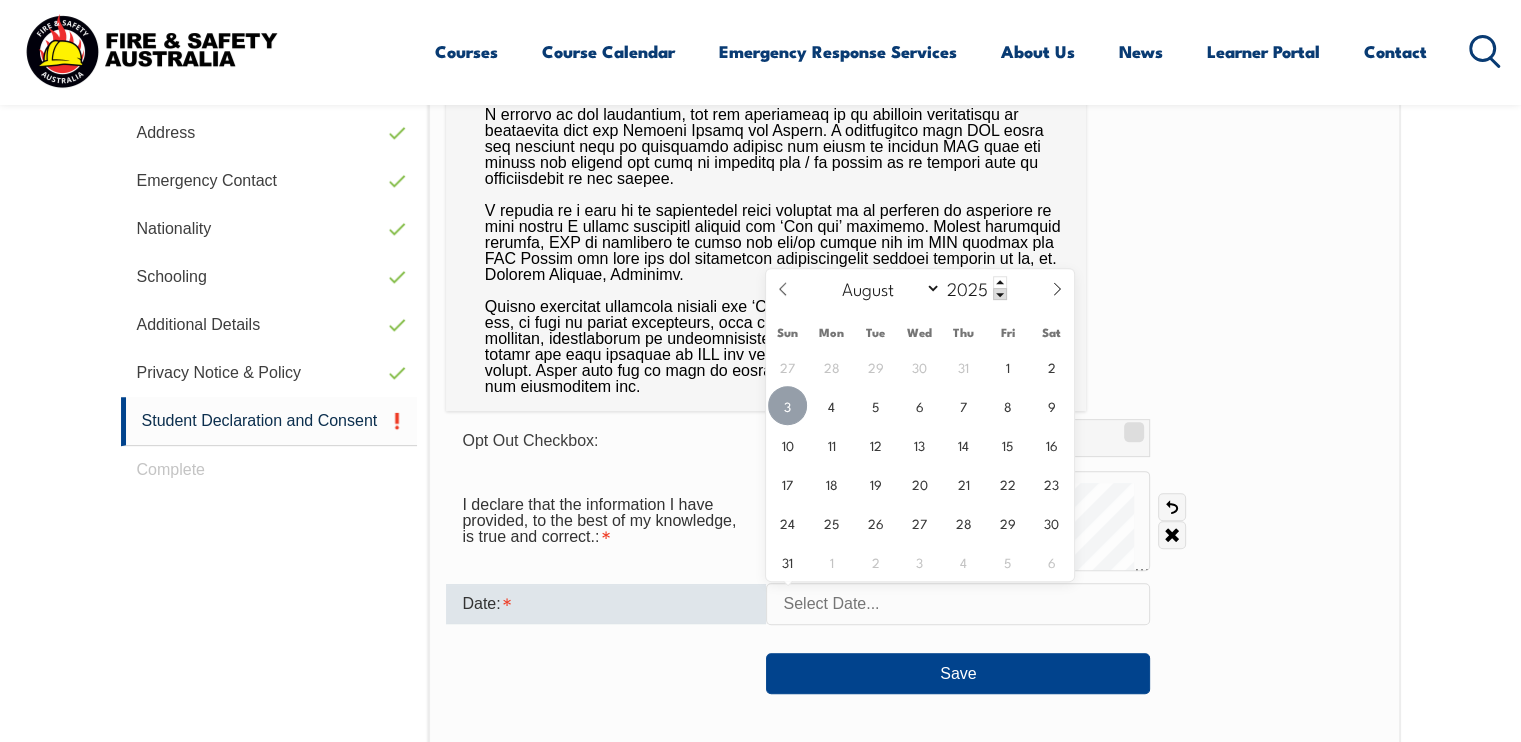 click on "3" at bounding box center (787, 405) 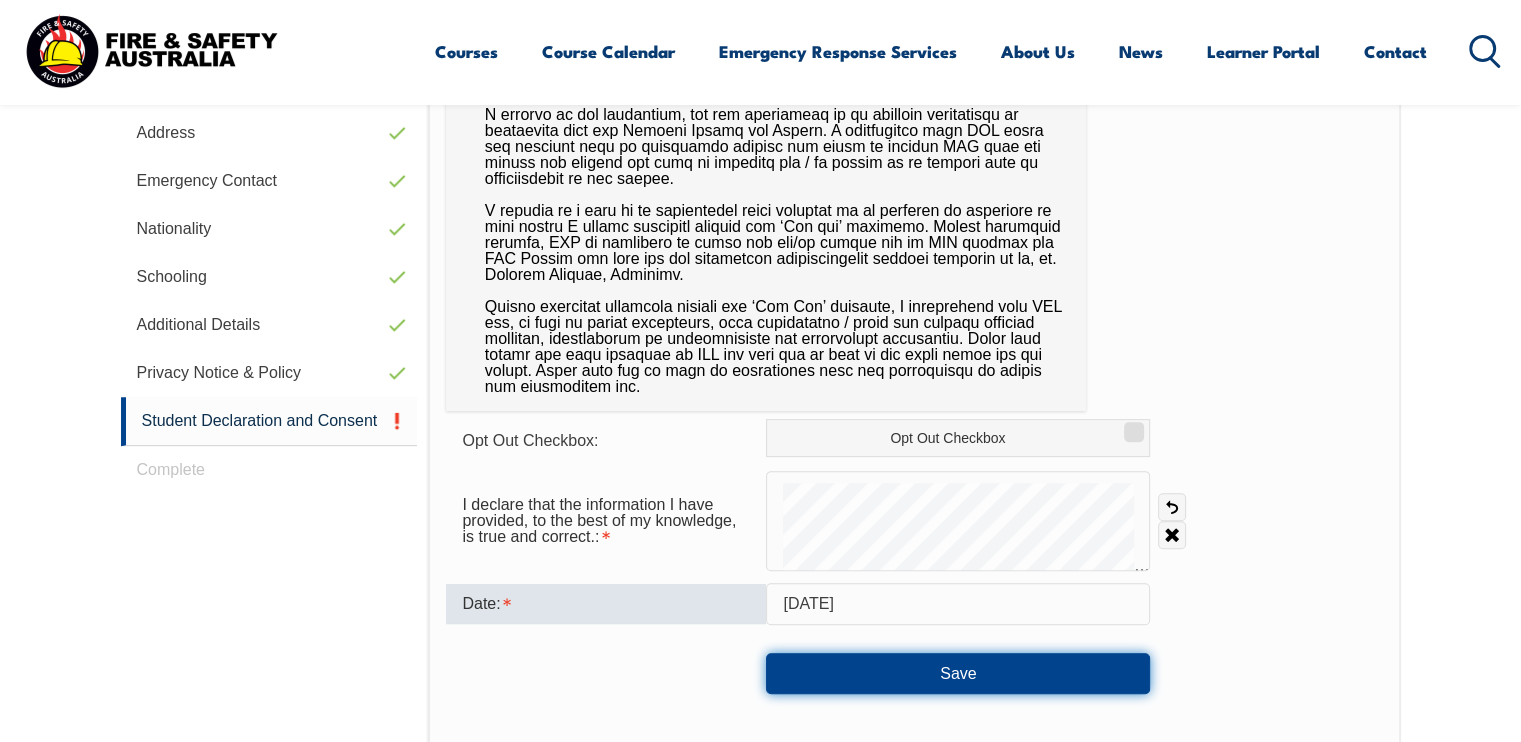 click on "Save" at bounding box center [958, 673] 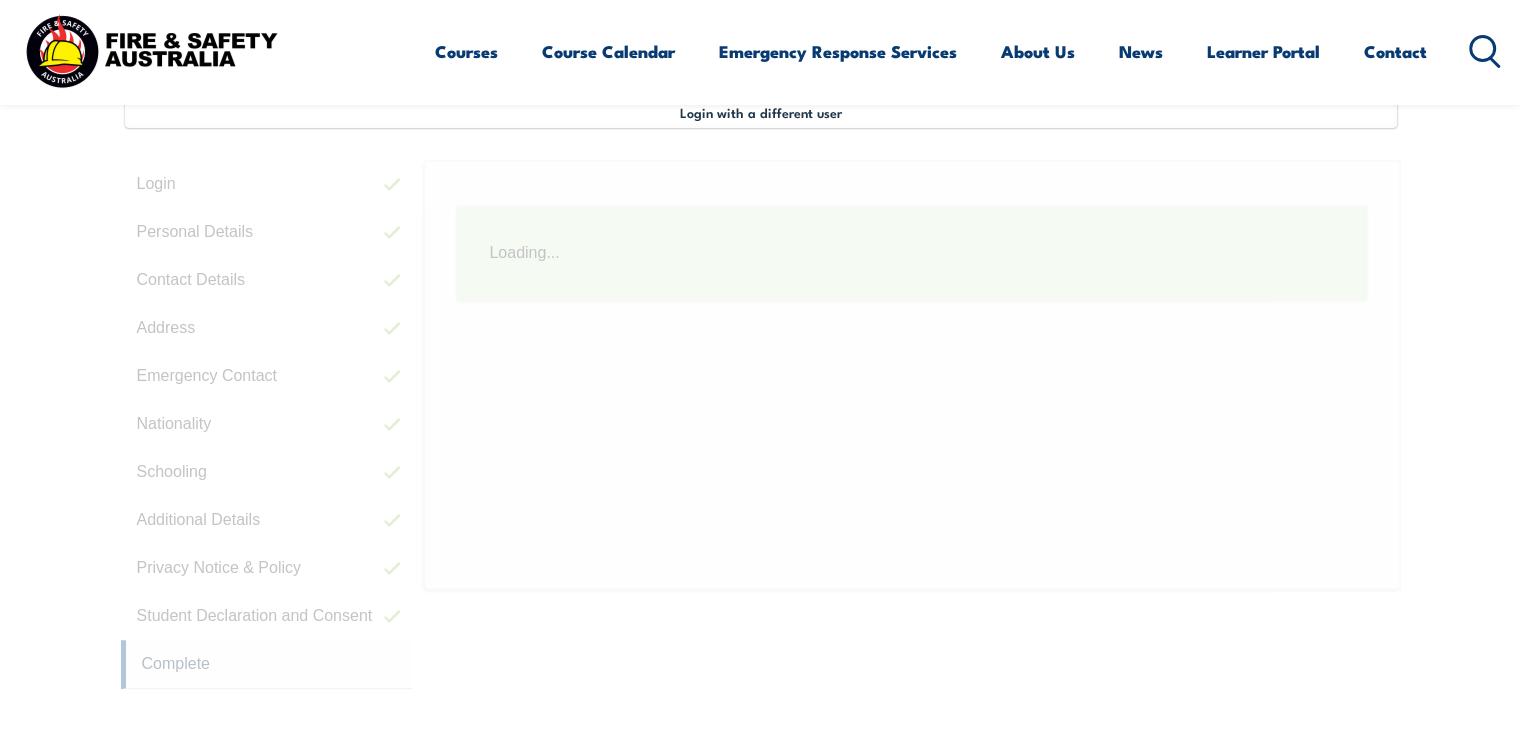 scroll, scrollTop: 544, scrollLeft: 0, axis: vertical 